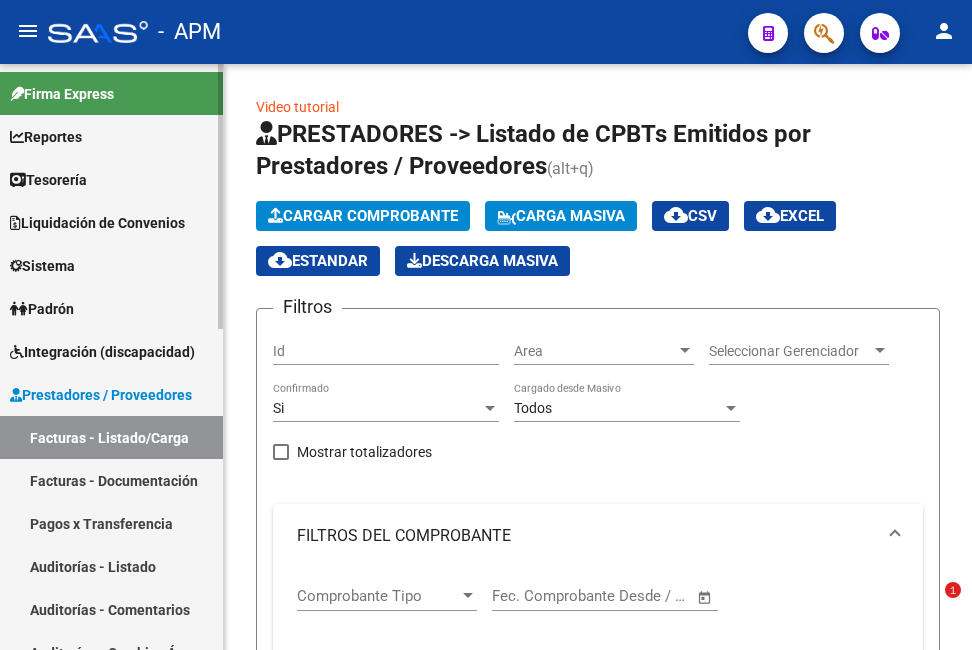 scroll, scrollTop: 0, scrollLeft: 0, axis: both 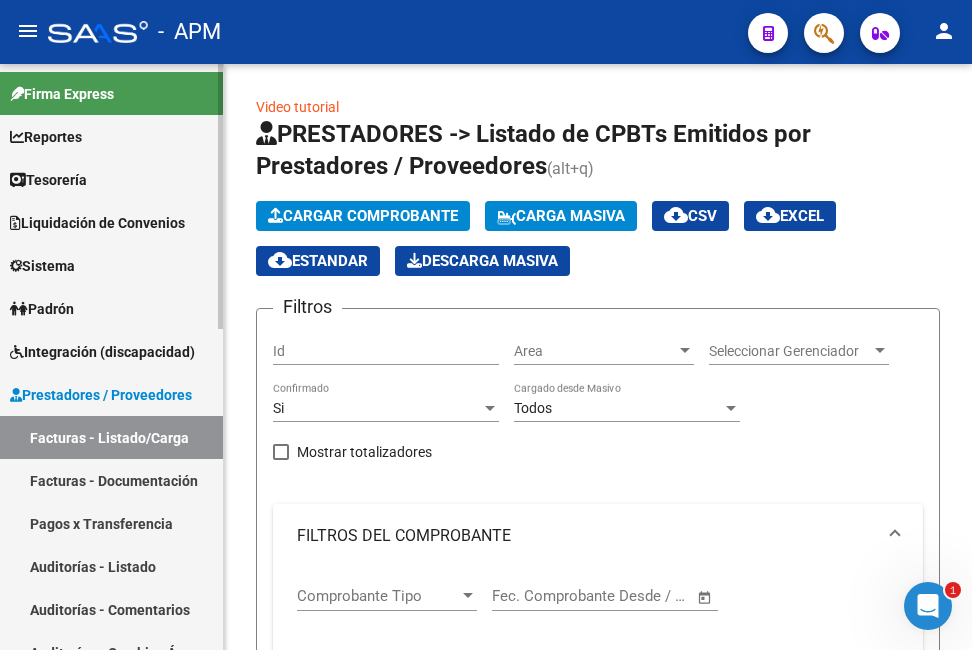 click on "Facturas - Listado/Carga" at bounding box center (111, 437) 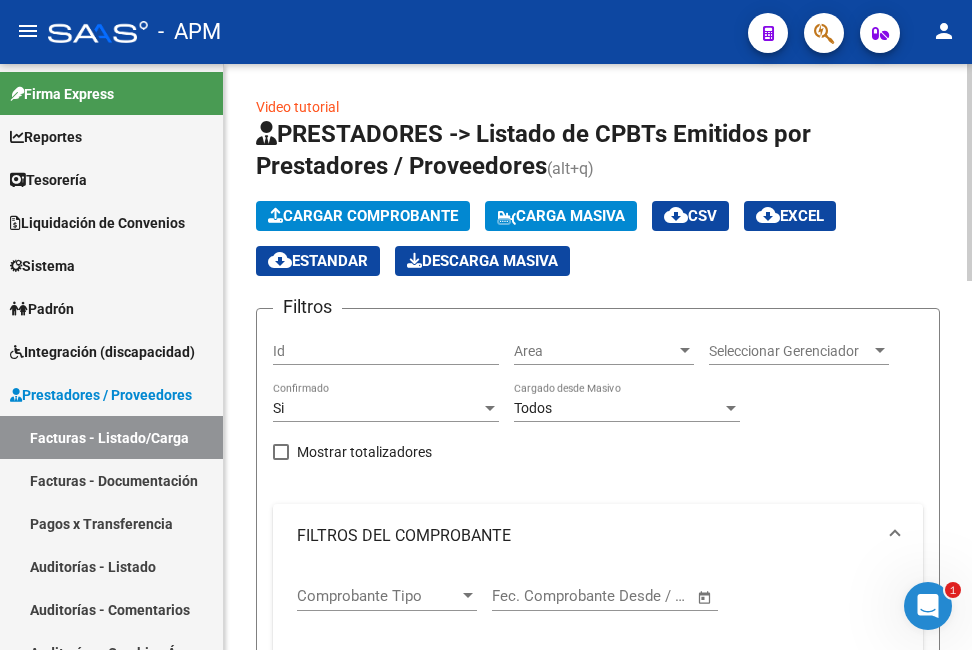 click on "Cargar Comprobante" 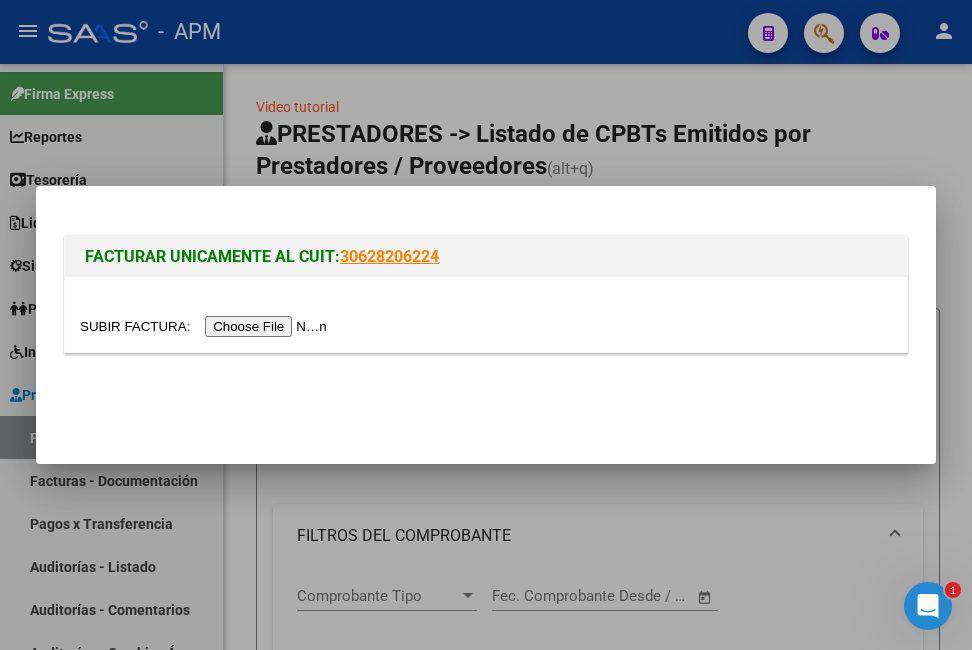 click at bounding box center (206, 326) 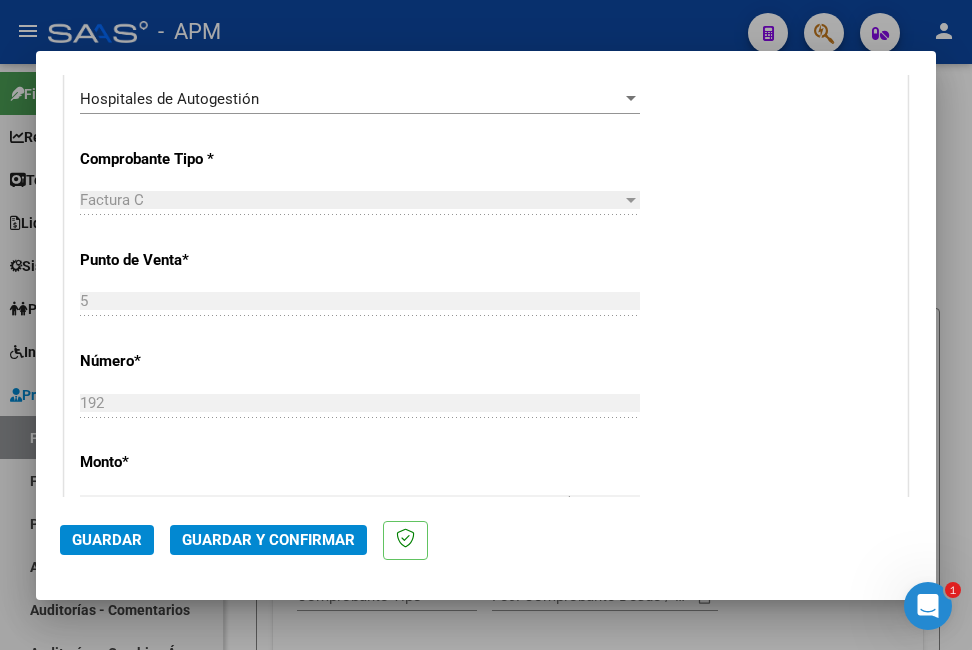 scroll, scrollTop: 400, scrollLeft: 0, axis: vertical 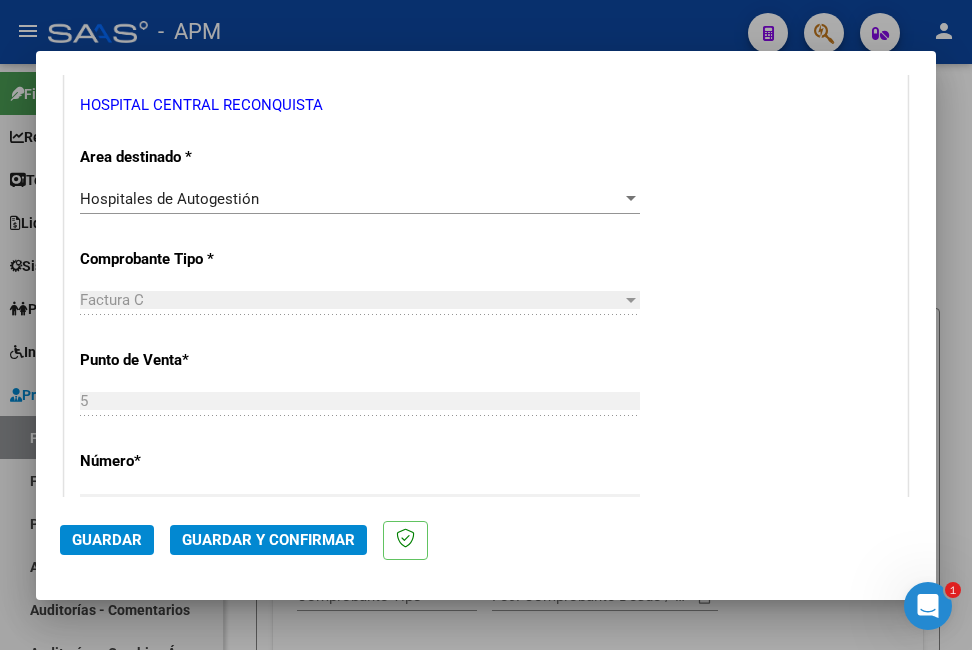 click on "Guardar y Confirmar" 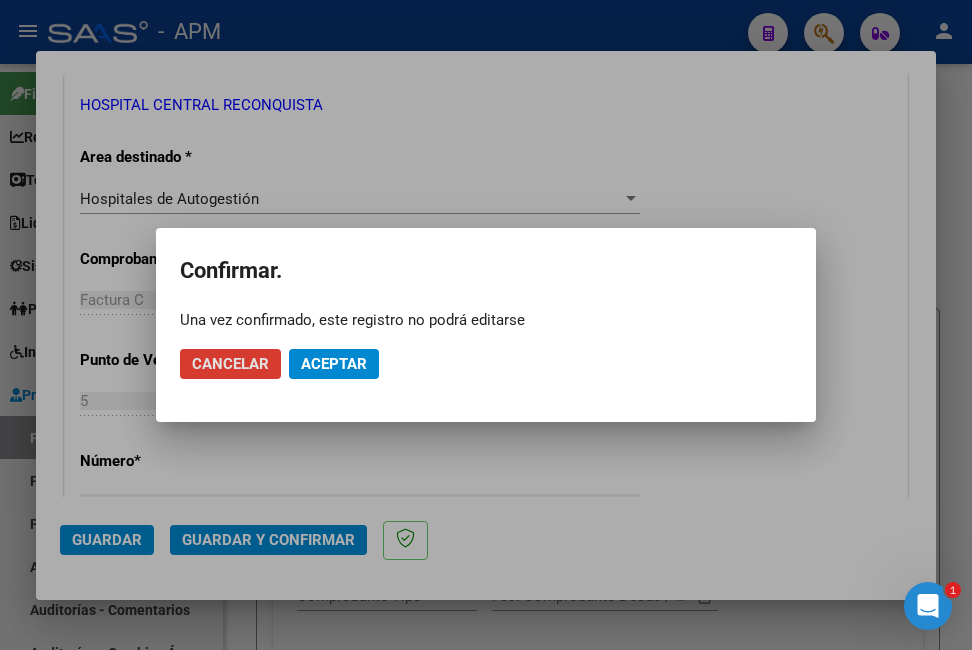 click on "Aceptar" 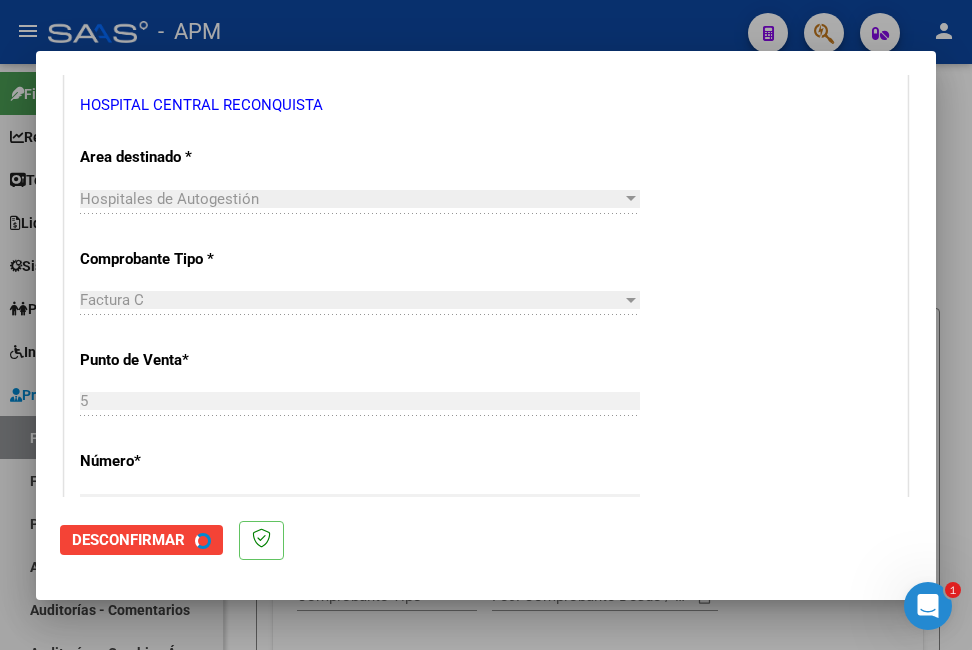 scroll, scrollTop: 0, scrollLeft: 0, axis: both 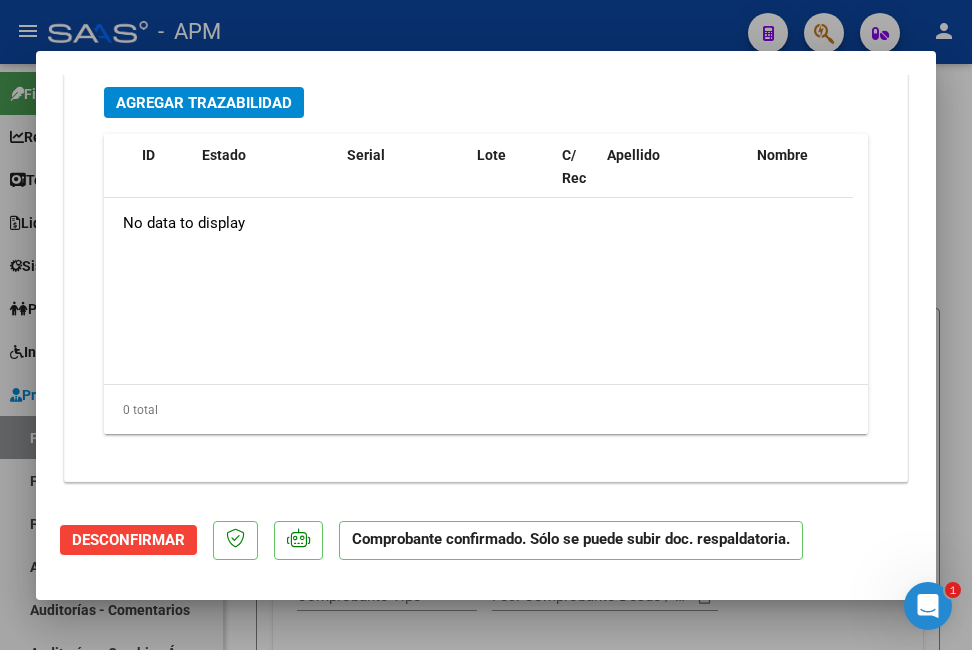type 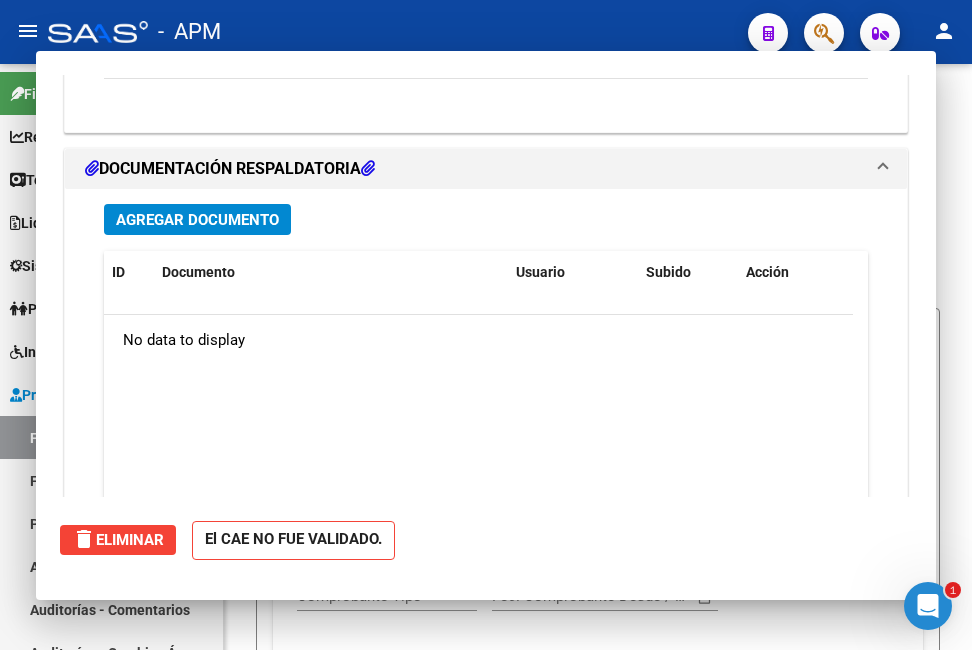 scroll, scrollTop: 2468, scrollLeft: 0, axis: vertical 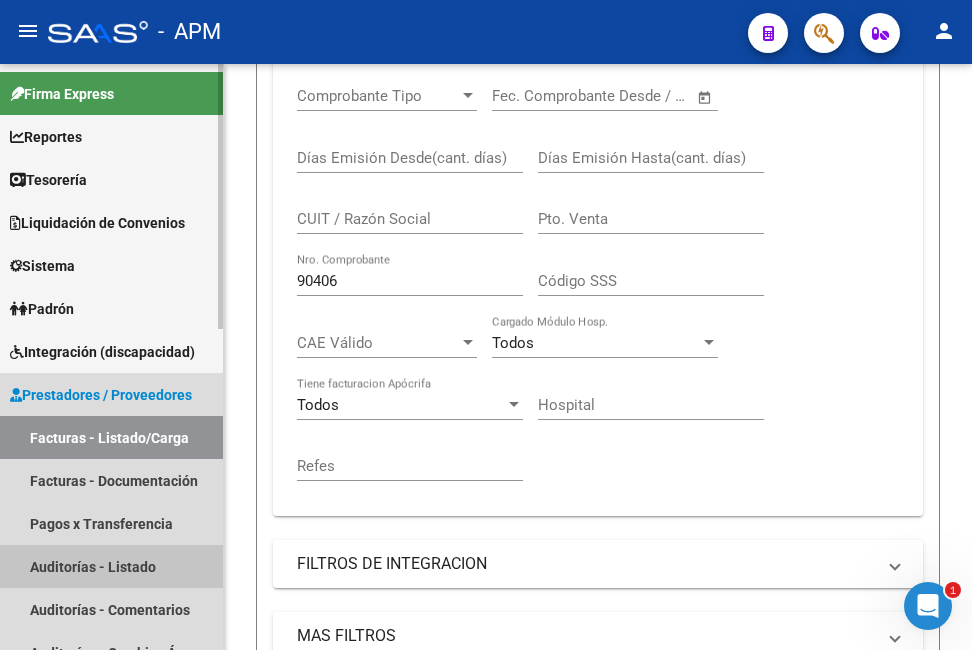 click on "Auditorías - Listado" at bounding box center (111, 566) 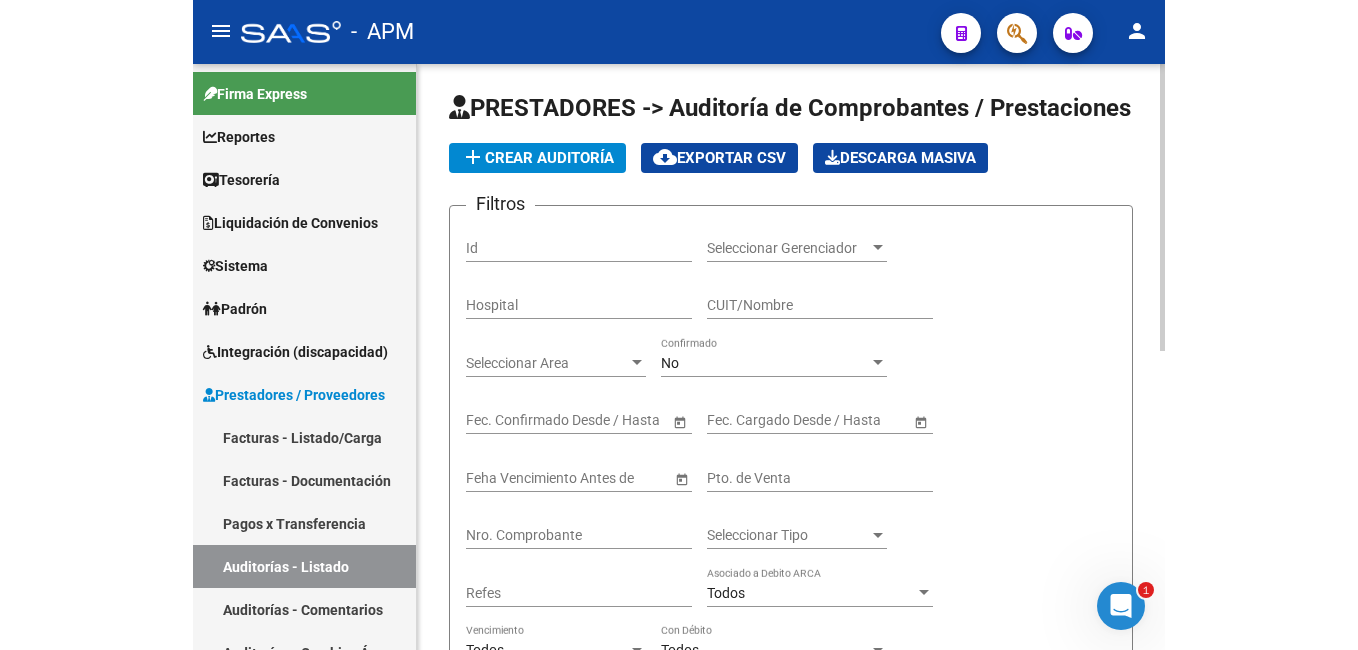 scroll, scrollTop: 0, scrollLeft: 0, axis: both 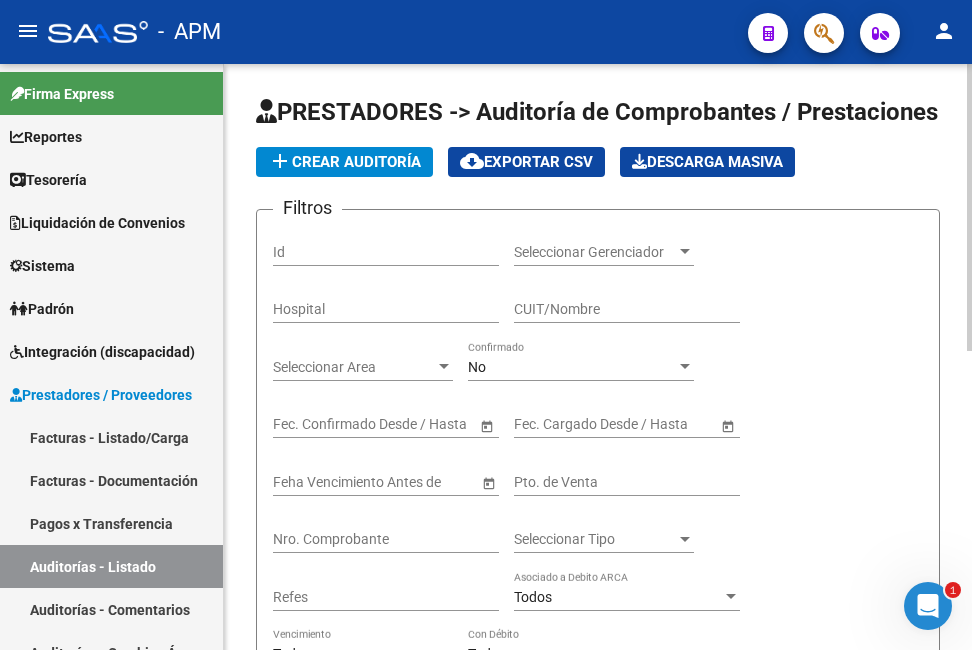 click on "add  Crear Auditoría" 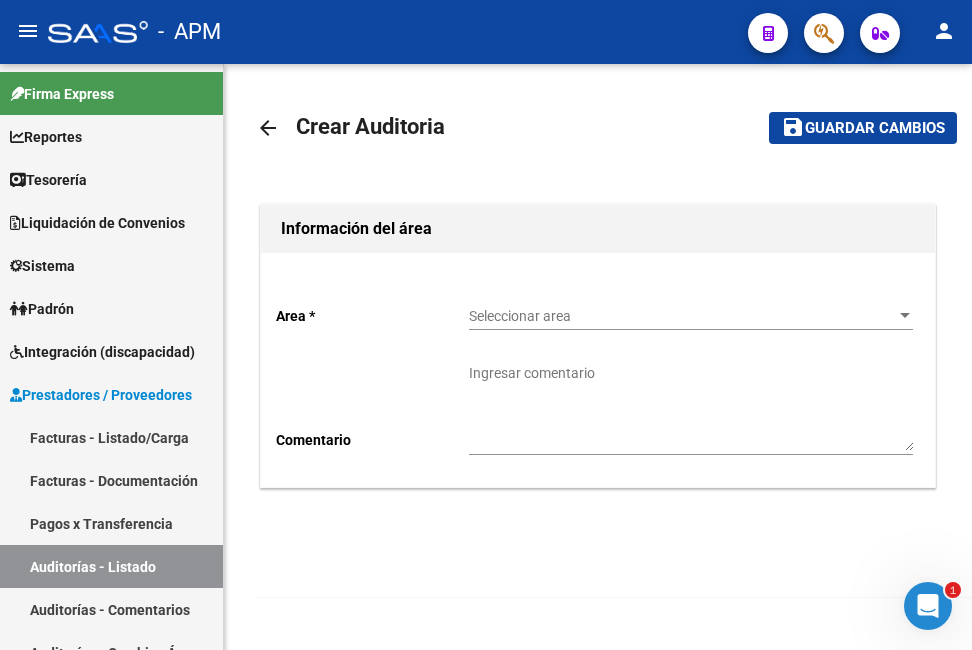click on "Seleccionar area" at bounding box center (682, 316) 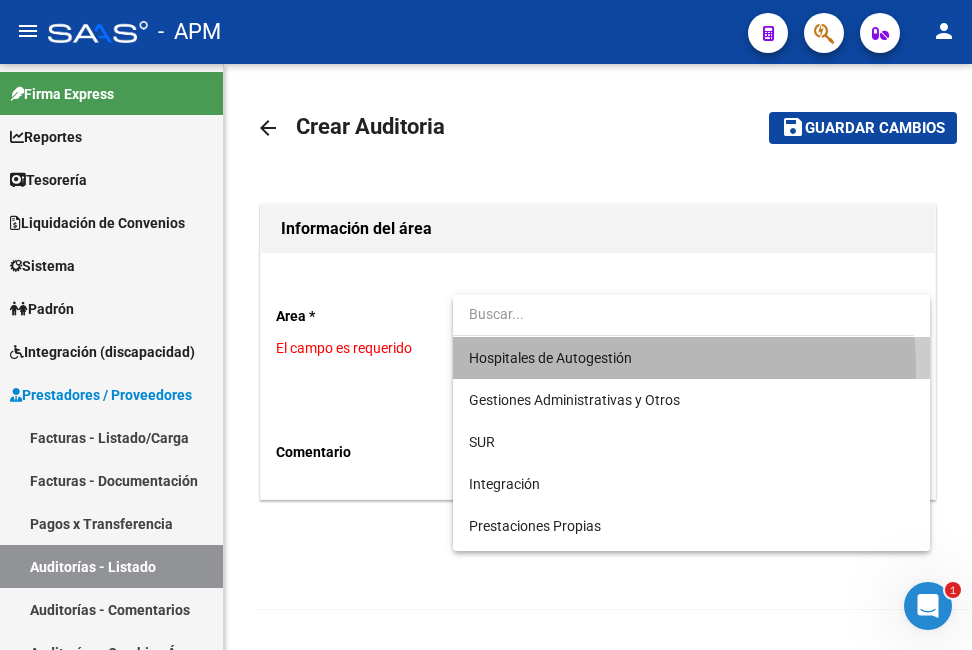 click on "Hospitales de Autogestión" at bounding box center (691, 358) 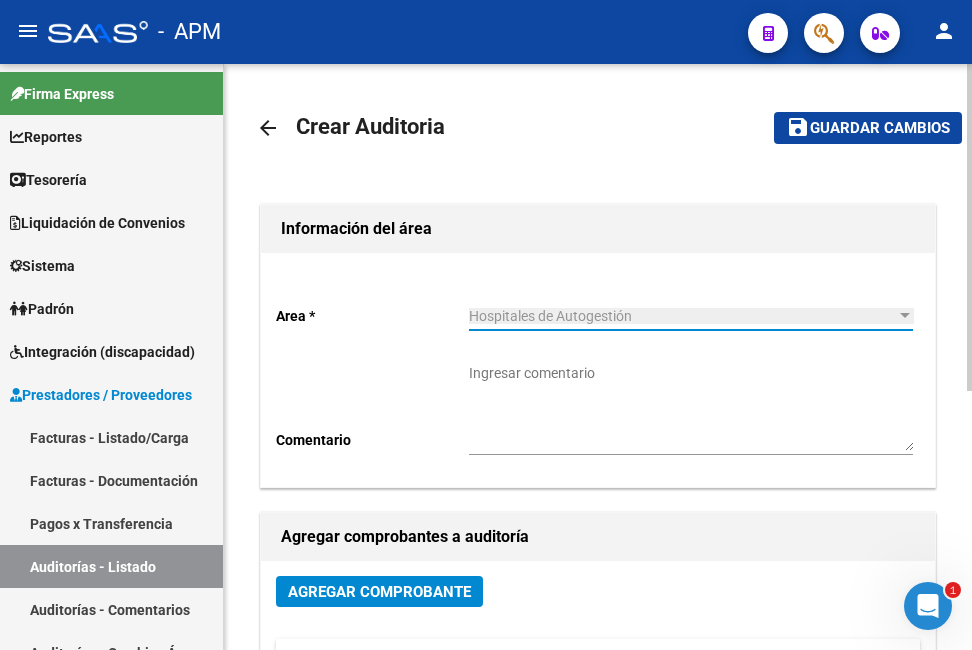 click on "Agregar Comprobante" 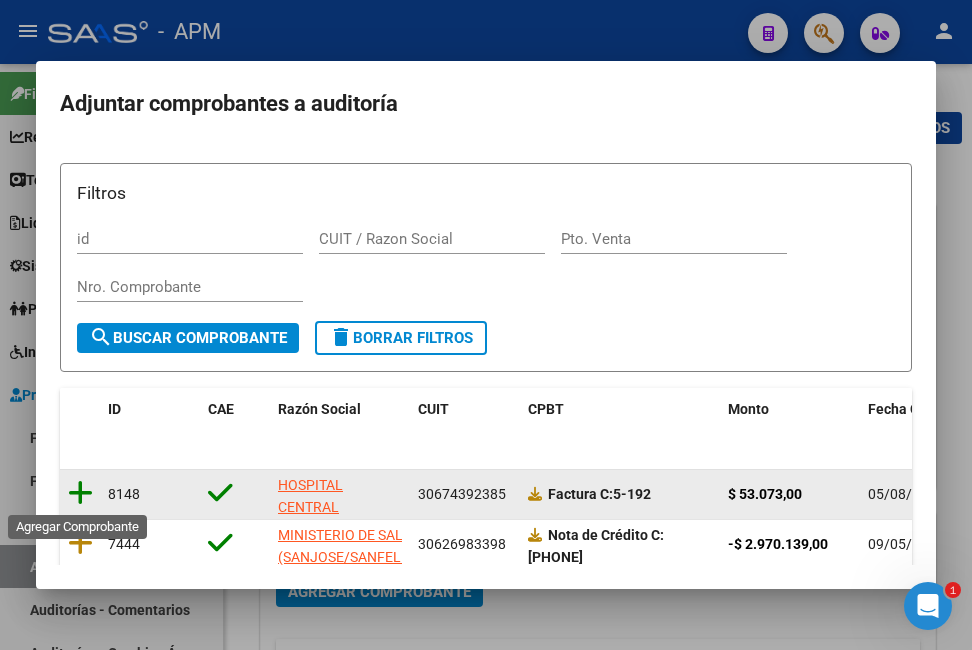 click 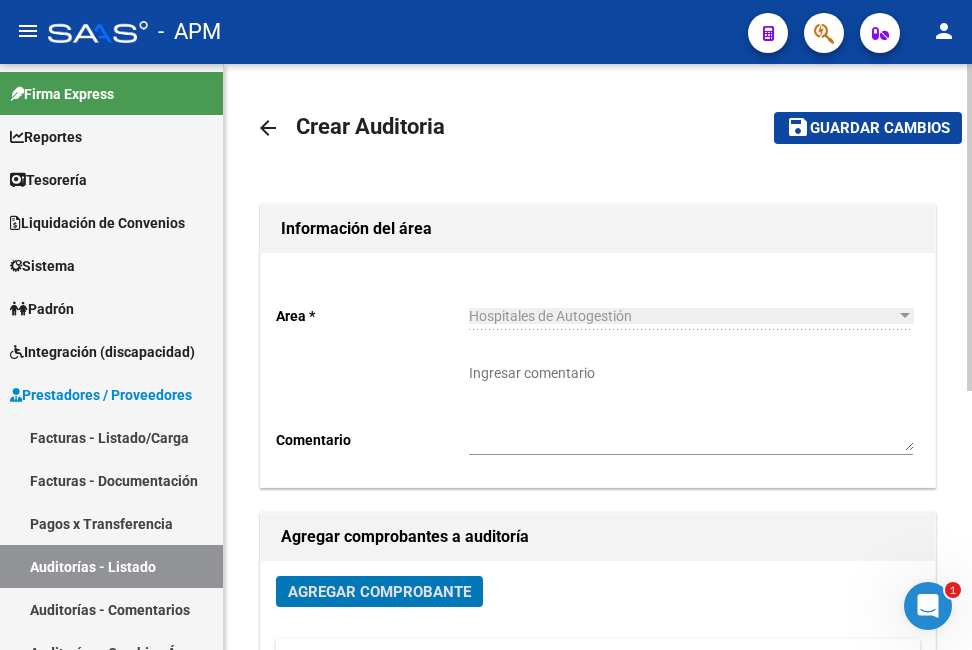 click on "Guardar cambios" 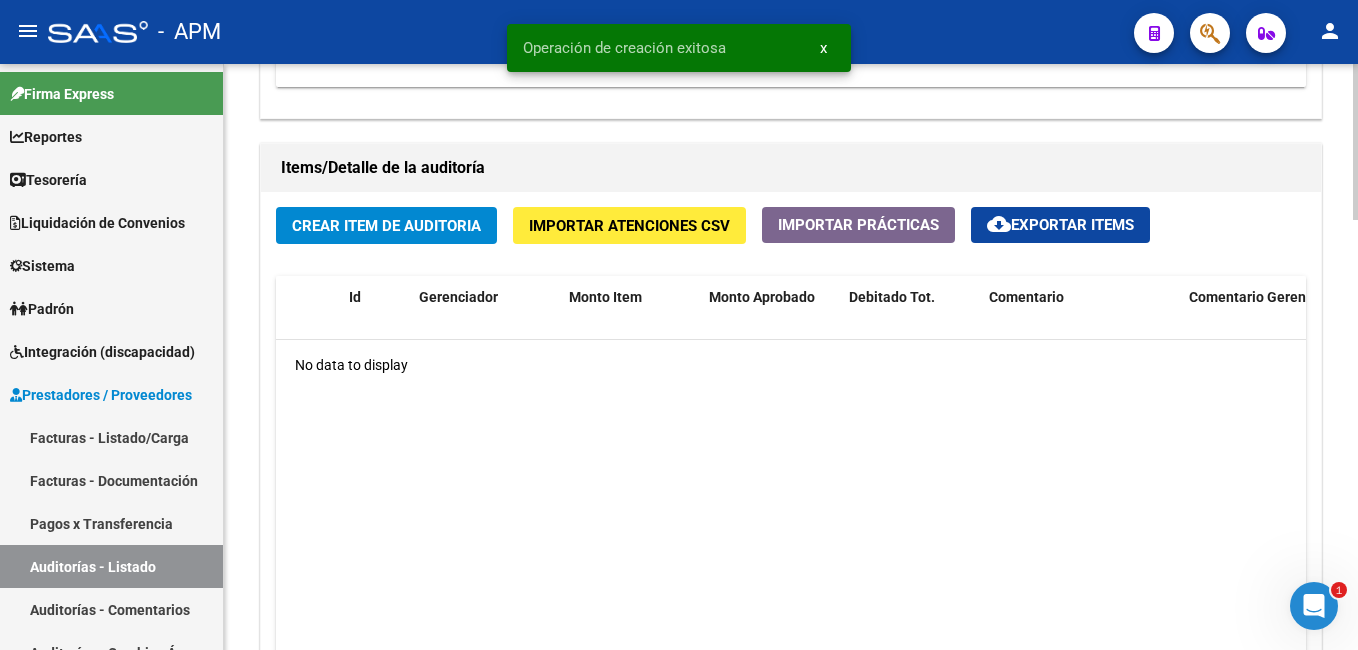 scroll, scrollTop: 1500, scrollLeft: 0, axis: vertical 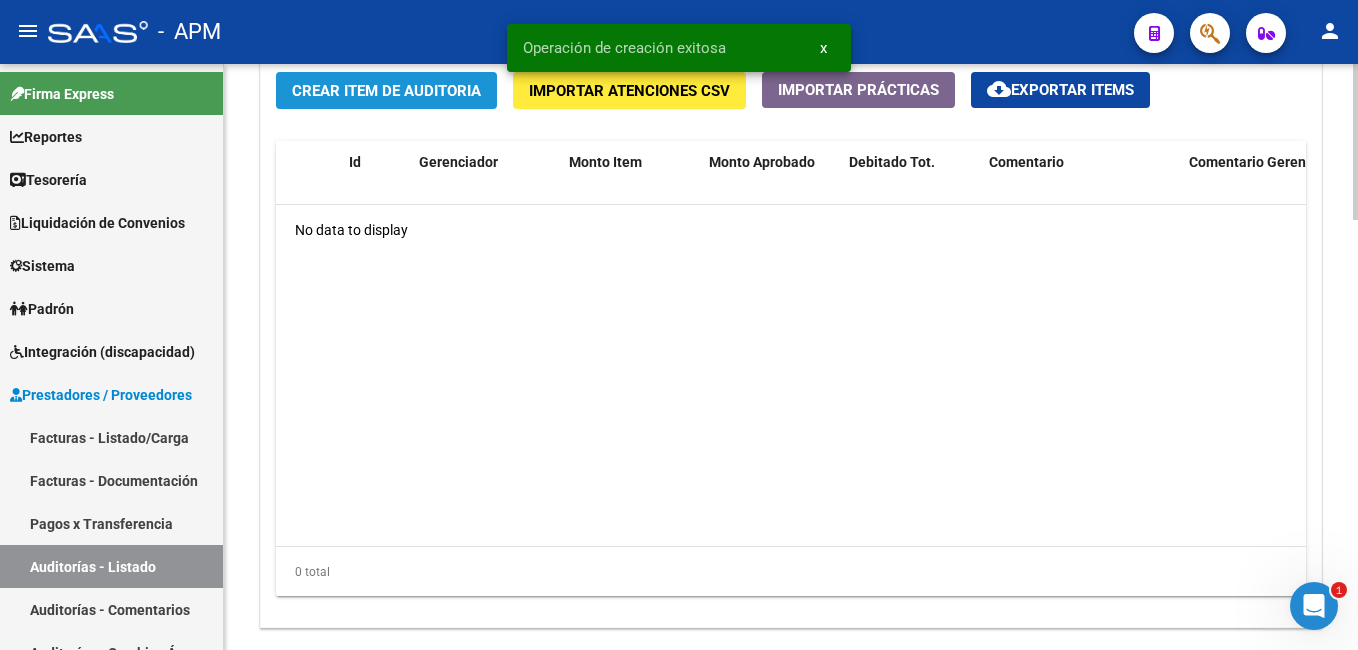 click on "Crear Item de Auditoria" 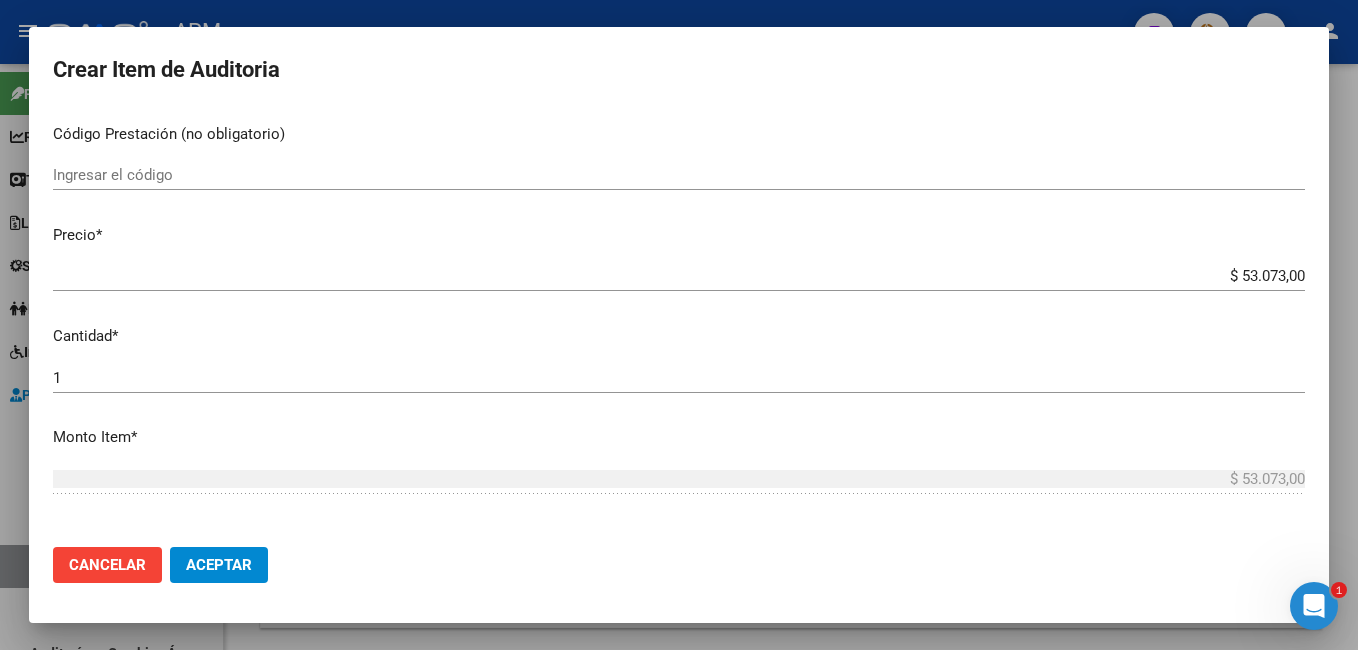 scroll, scrollTop: 300, scrollLeft: 0, axis: vertical 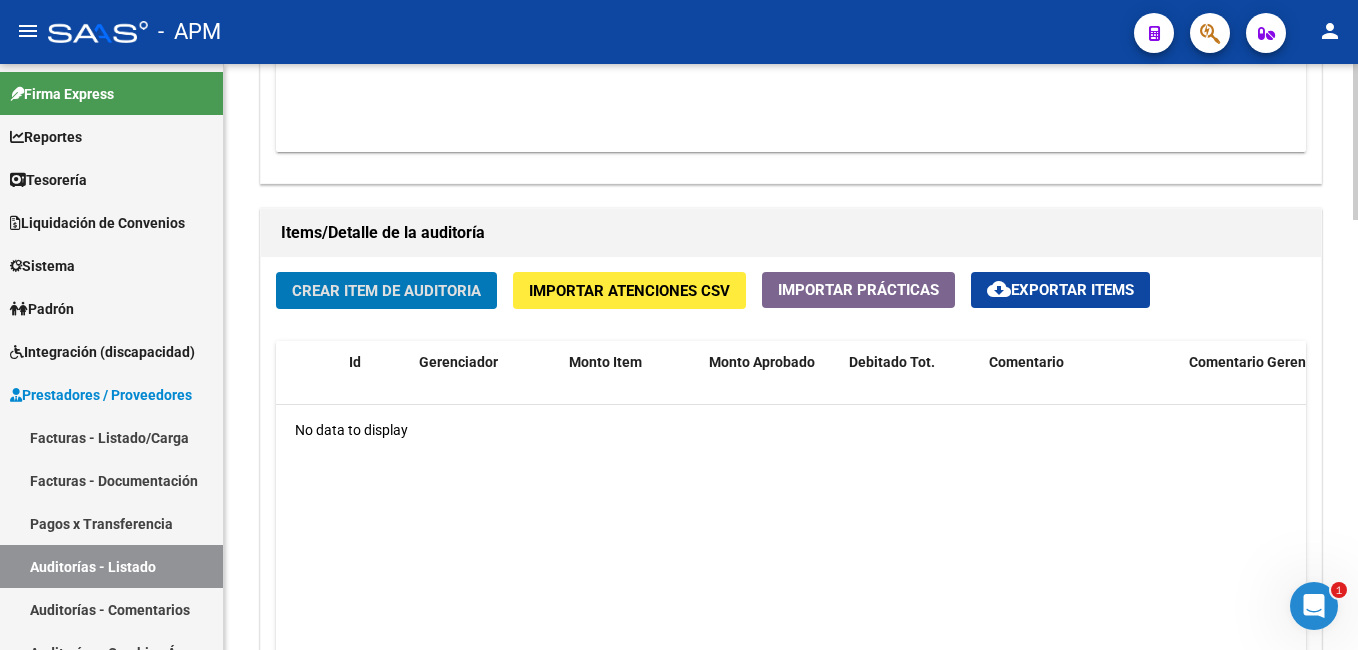 click on "Crear Item de Auditoria" 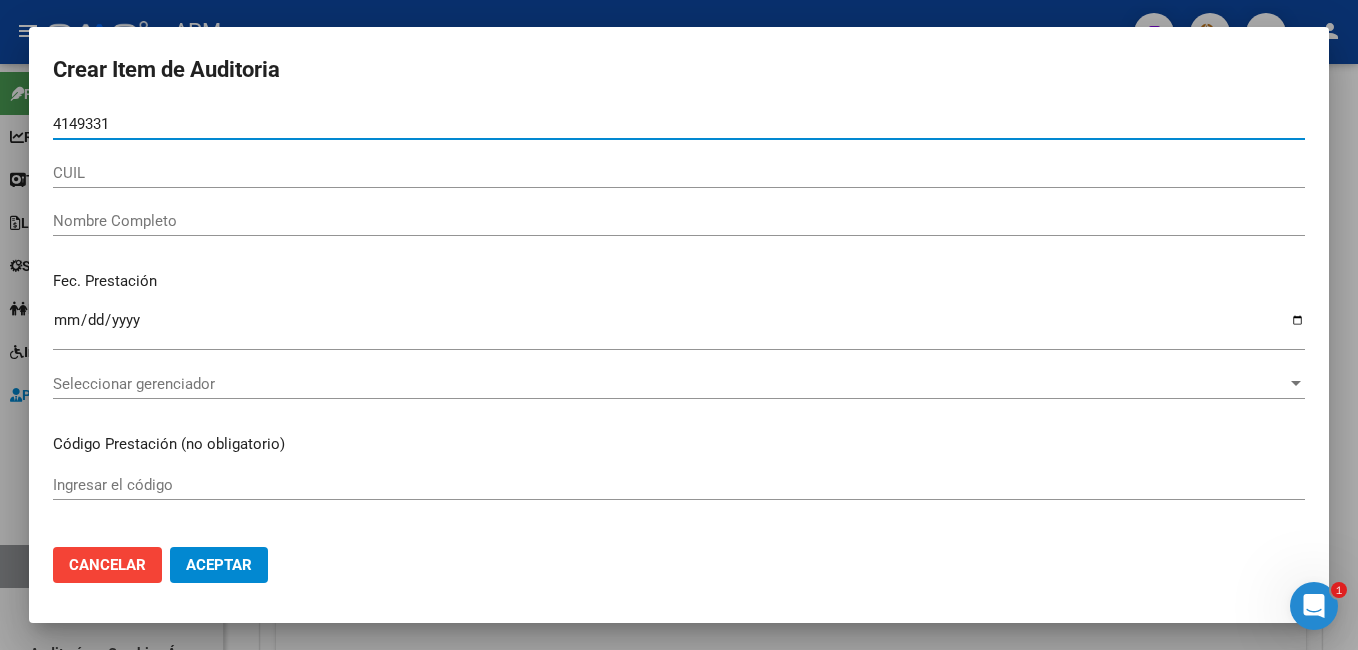 type on "[PHONE]" 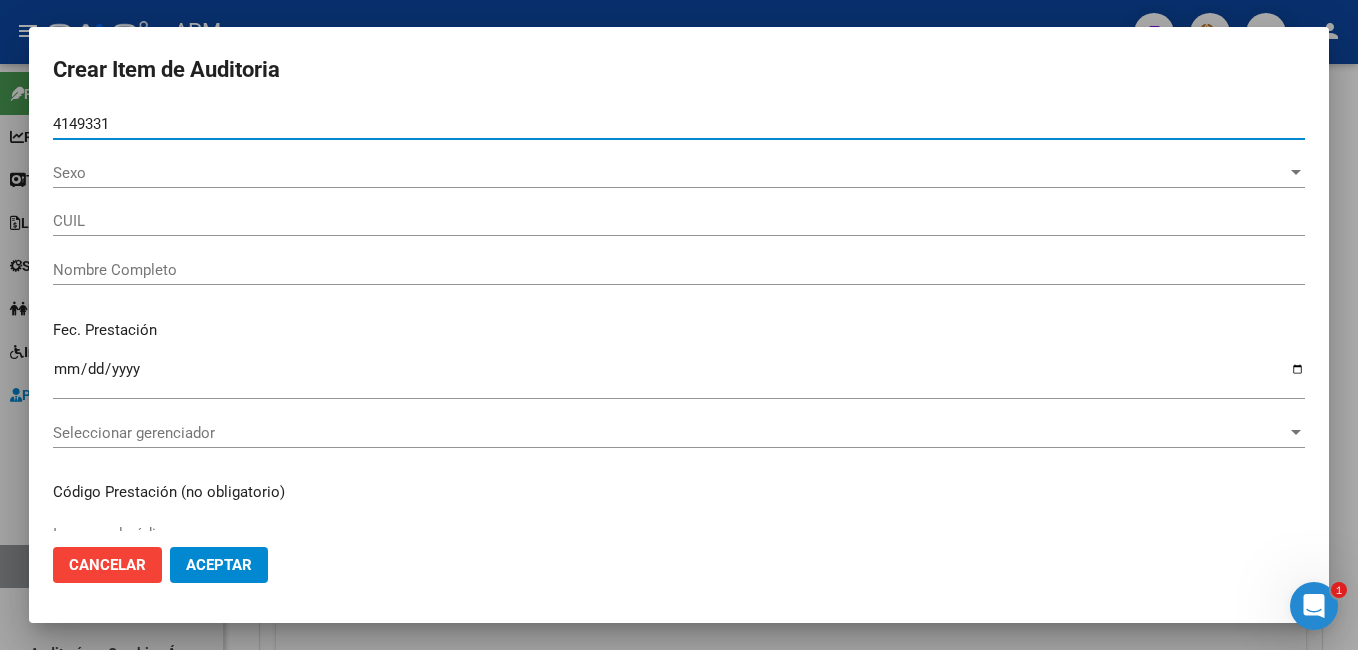 type on "[PHONE]" 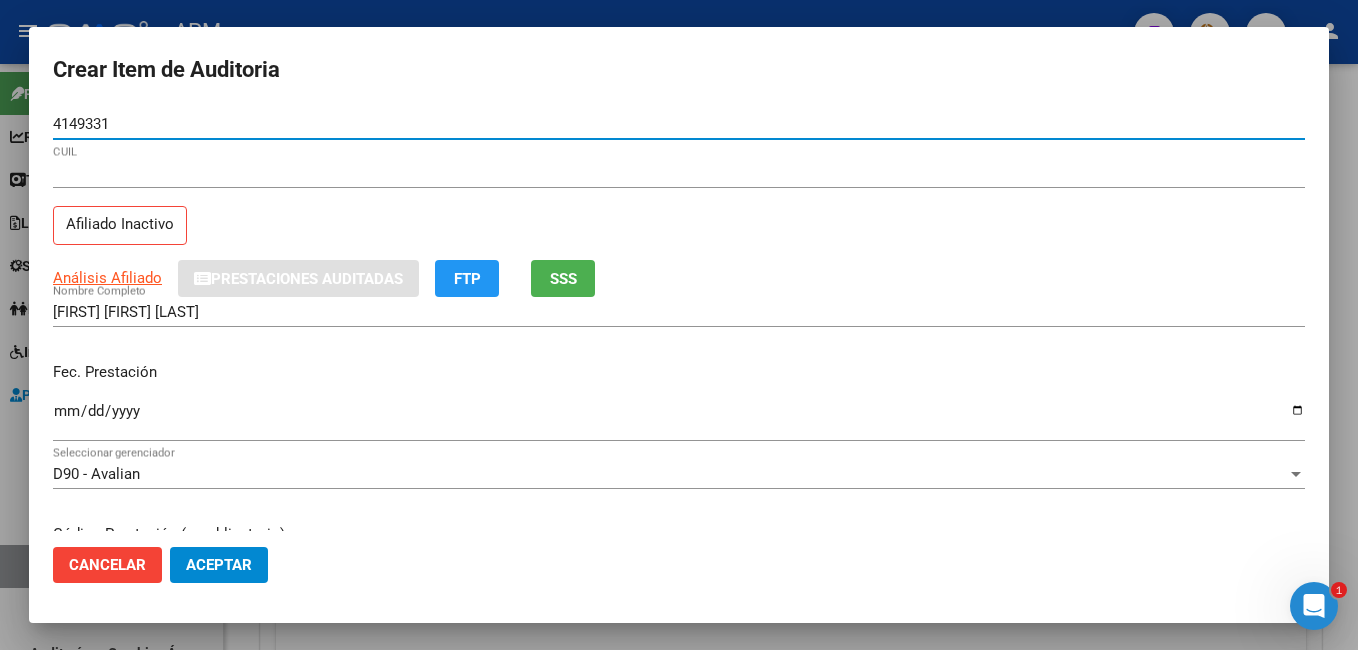 type on "[PHONE]" 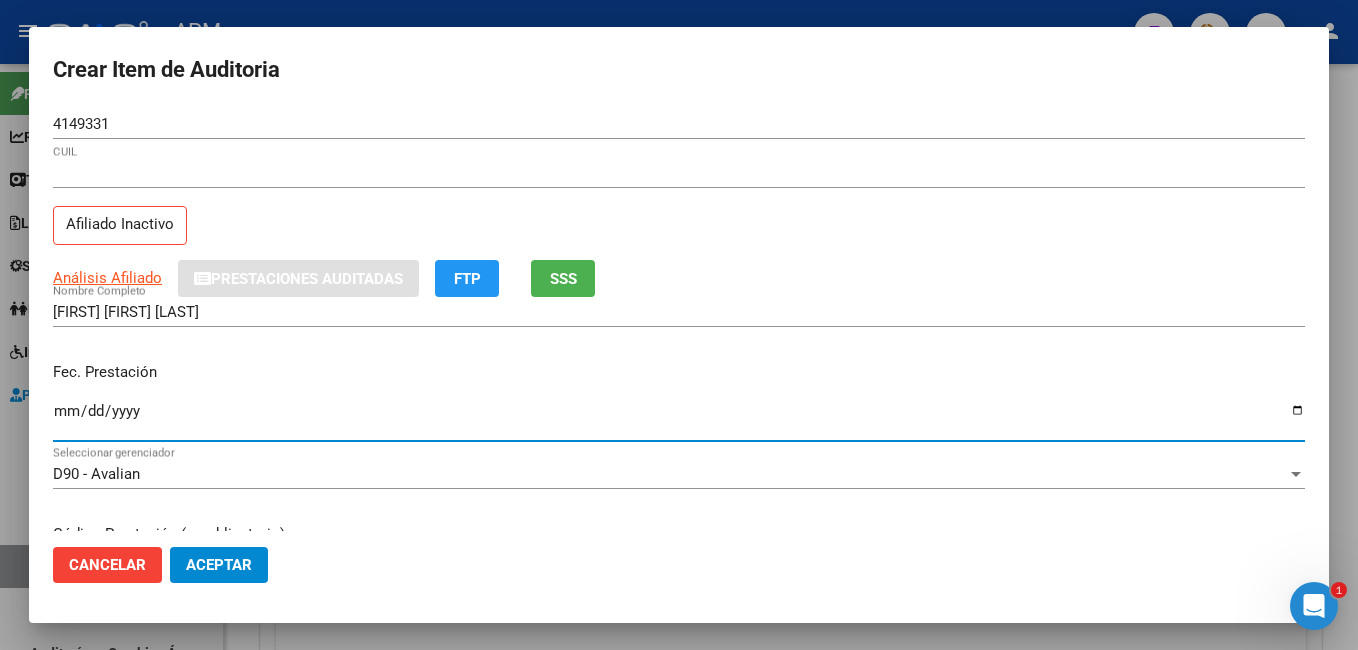 type on "2024-10-06" 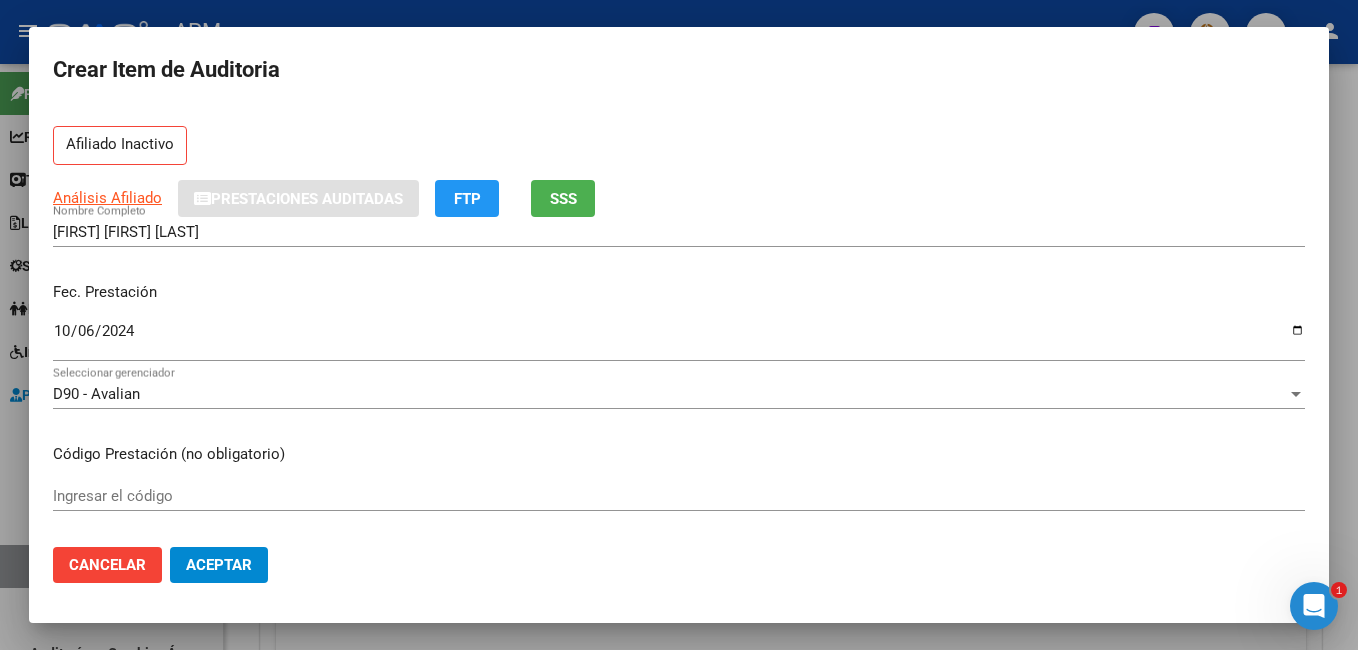 scroll, scrollTop: 100, scrollLeft: 0, axis: vertical 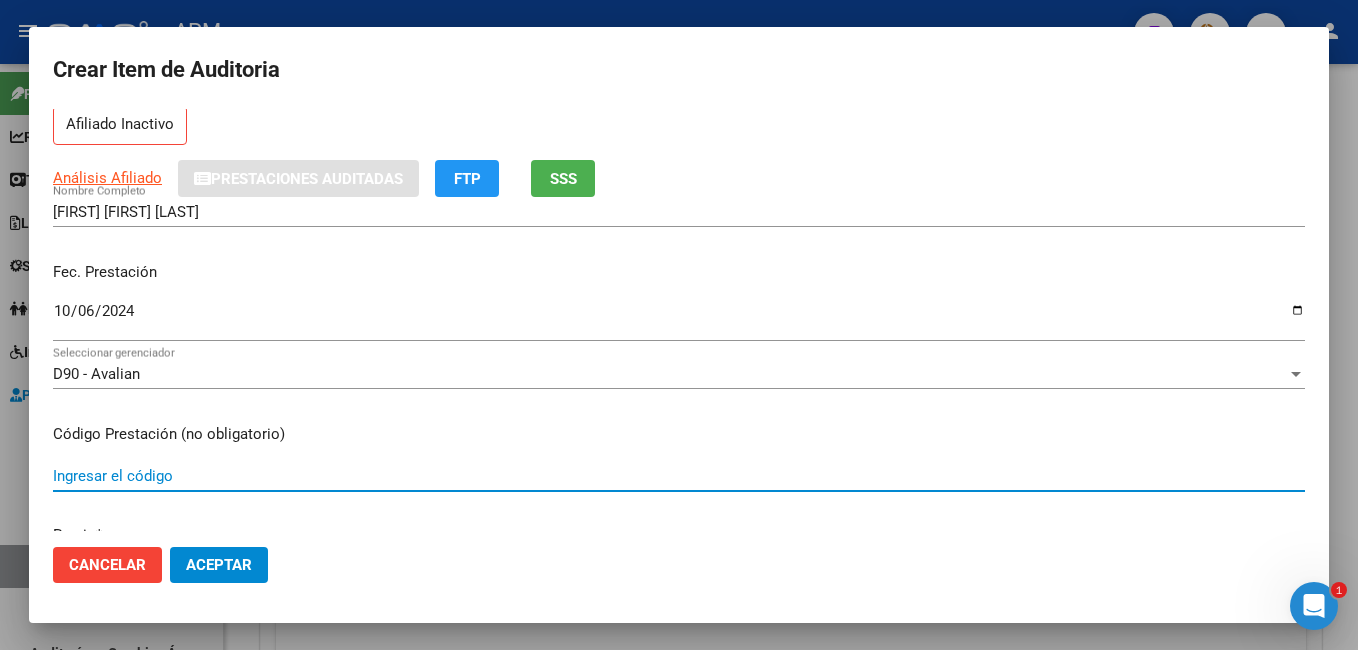 click on "Ingresar el código" at bounding box center (679, 476) 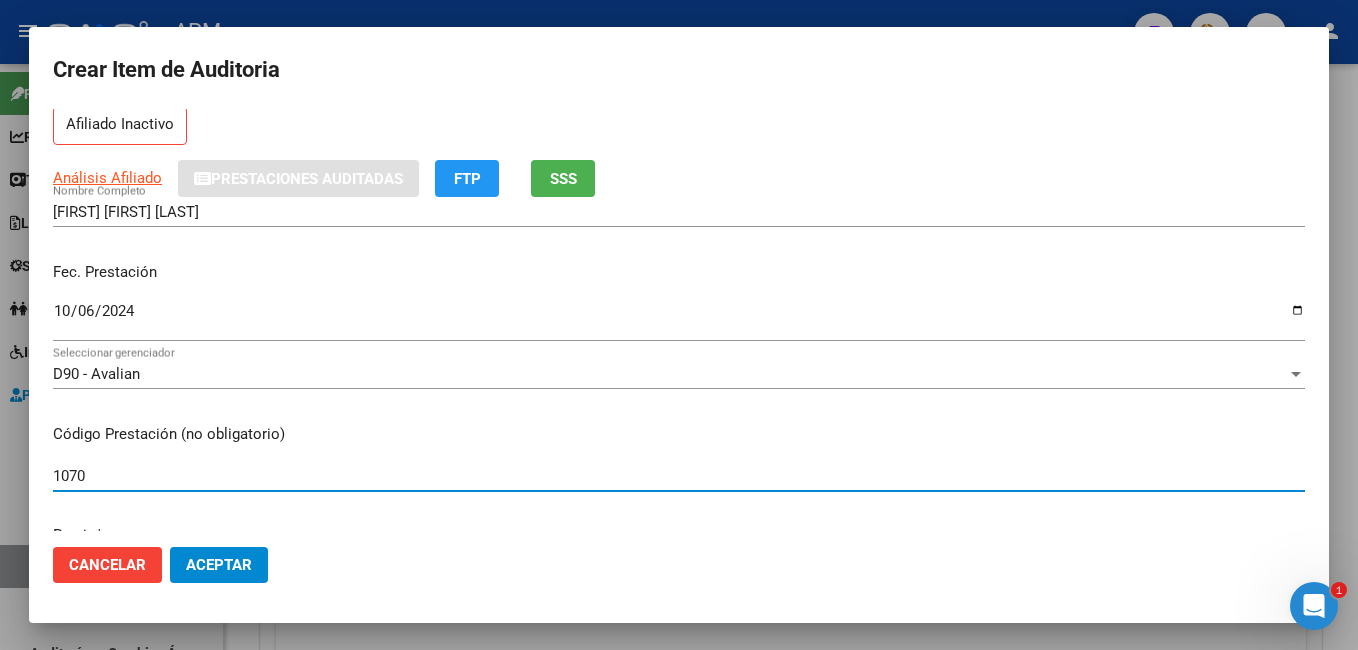 scroll, scrollTop: 200, scrollLeft: 0, axis: vertical 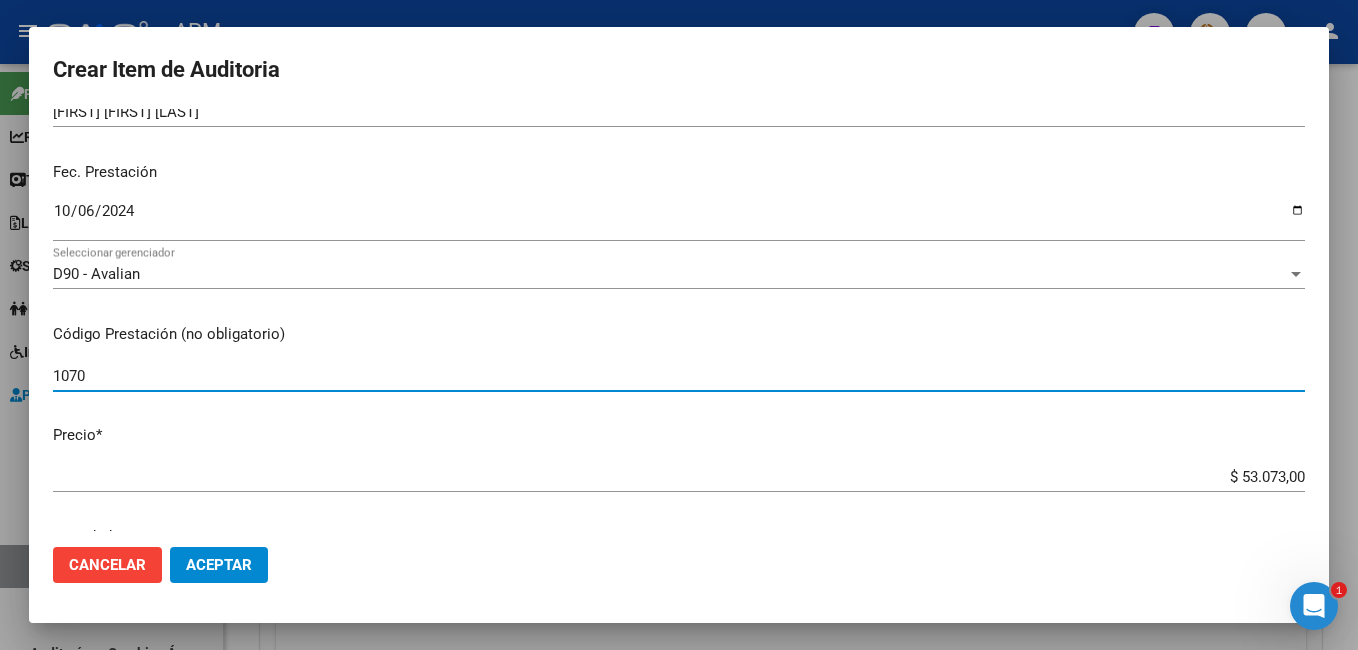 type on "1070" 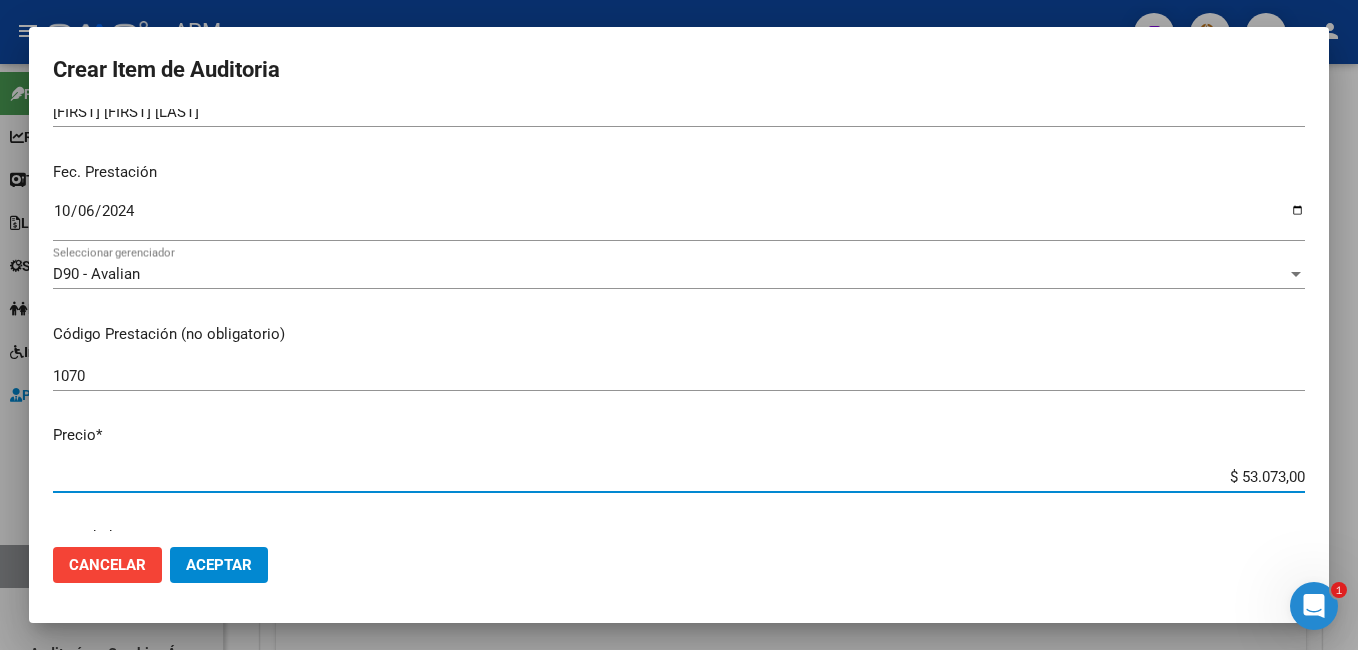 drag, startPoint x: 1227, startPoint y: 479, endPoint x: 1361, endPoint y: 502, distance: 135.95955 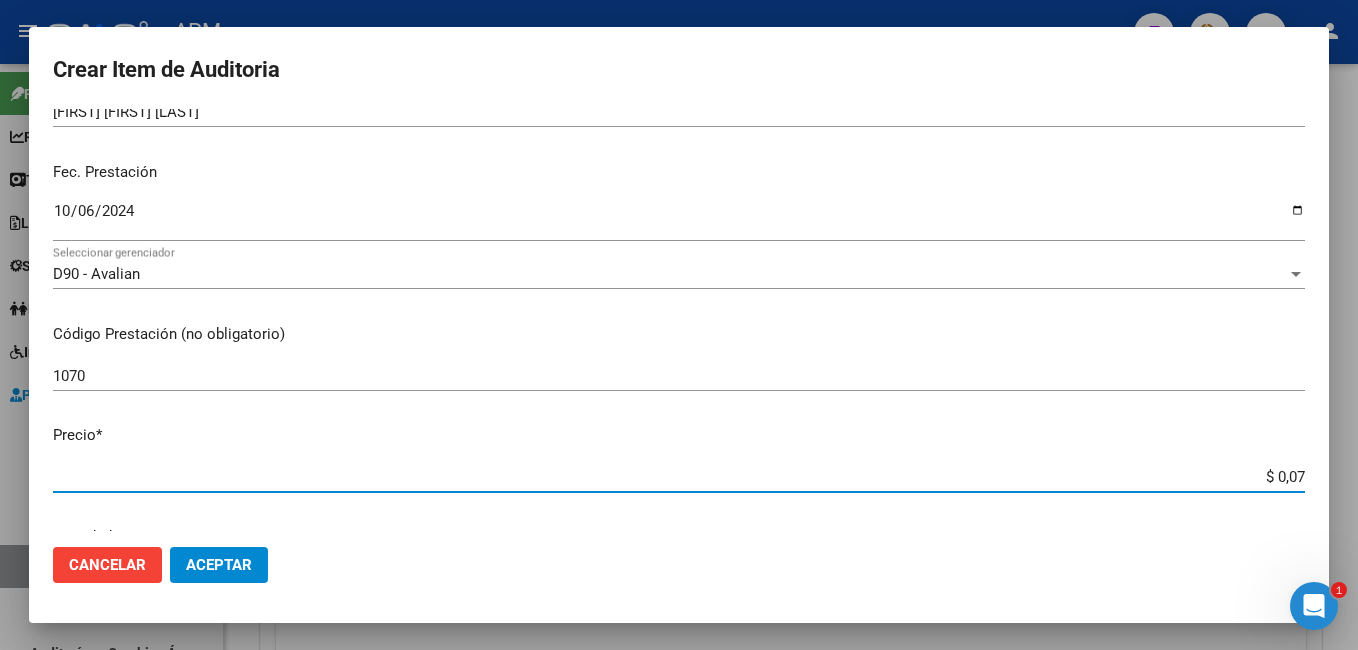 type on "$ 0,76" 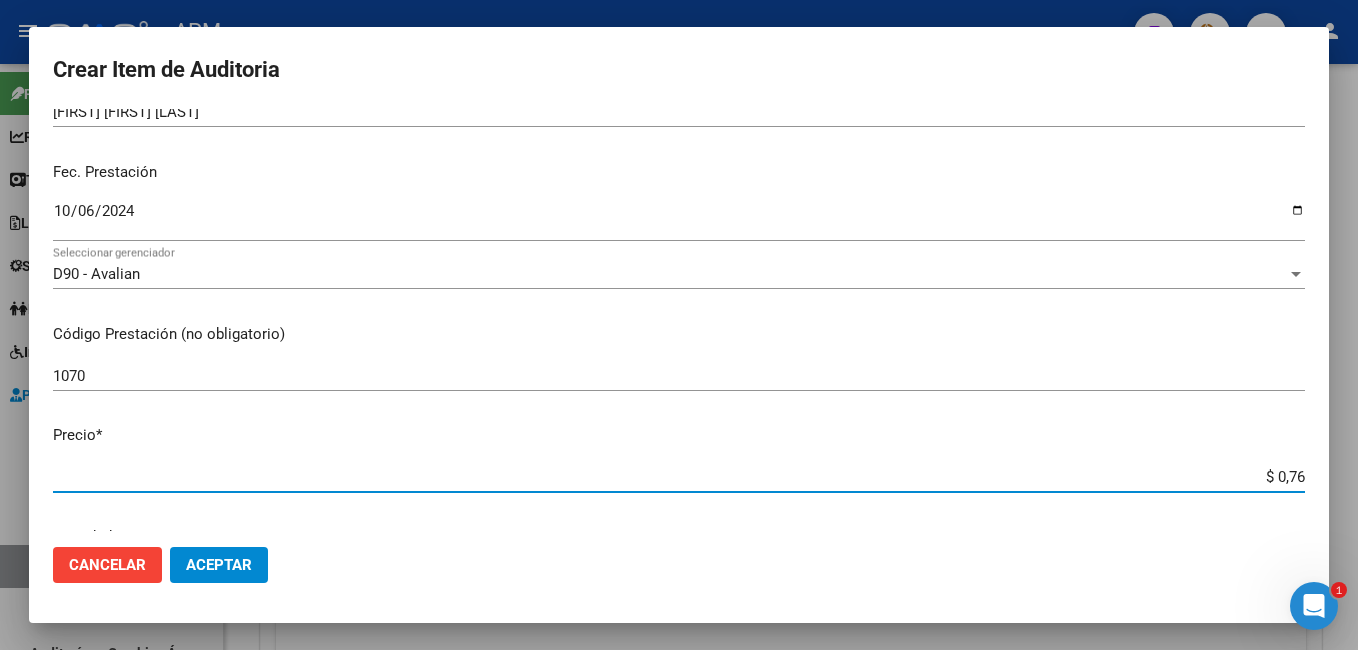 type on "$ 7,60" 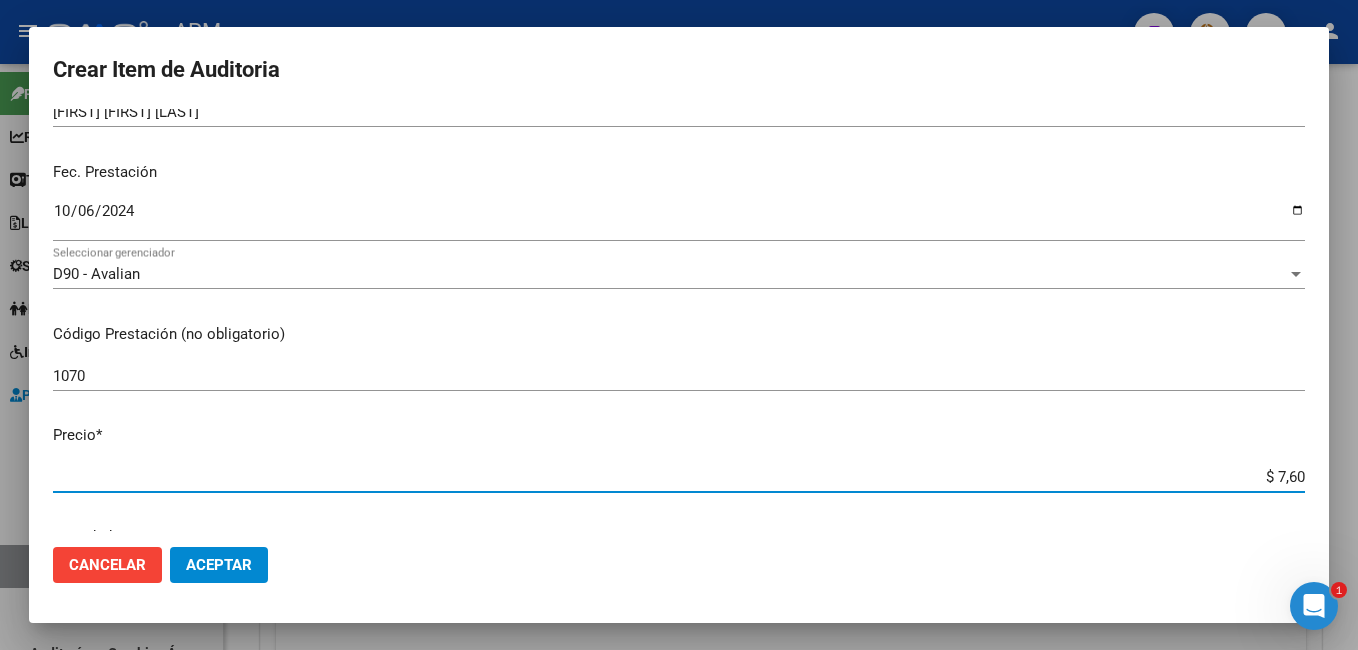 type on "$ 76,09" 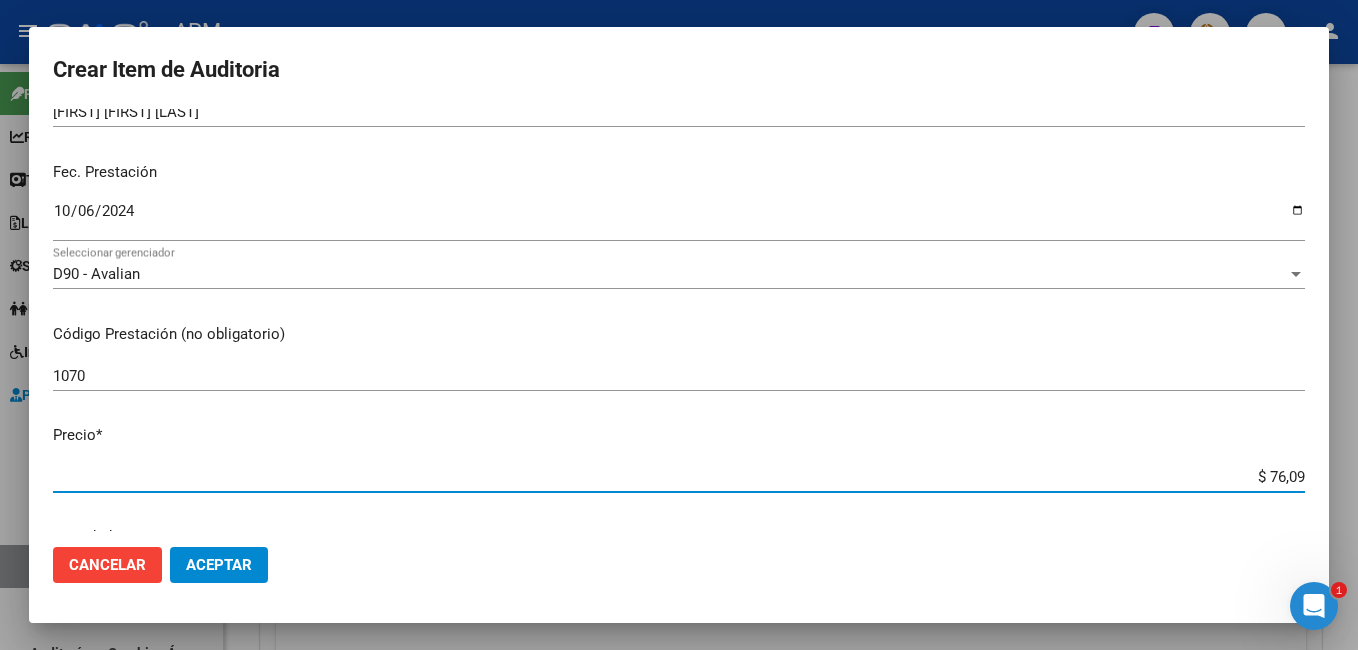 type on "$ 760,90" 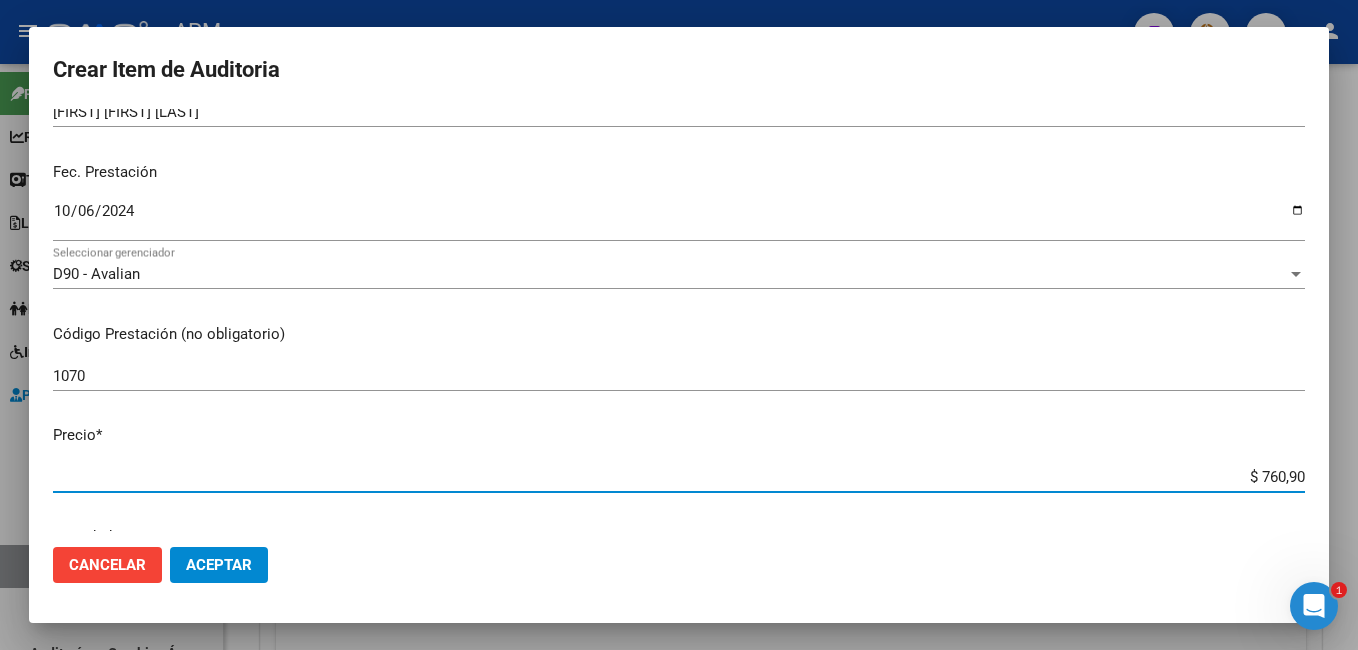 type on "$ 7.609,00" 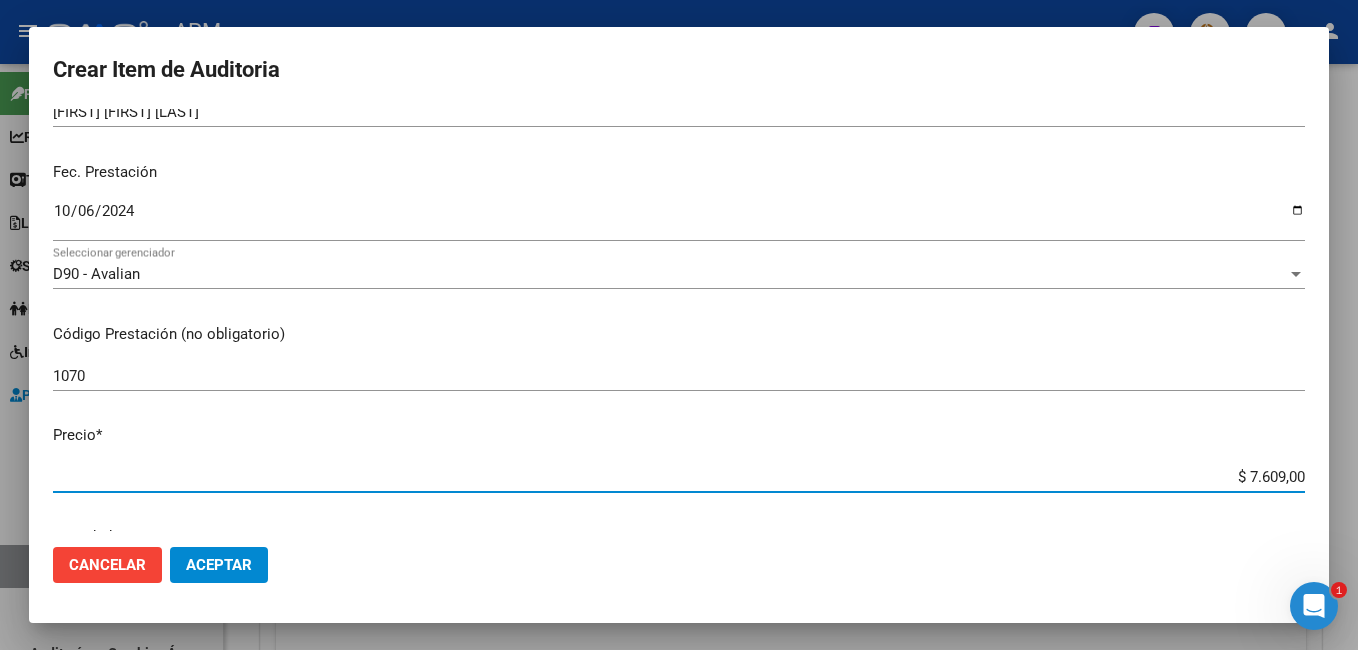 click on "Aceptar" 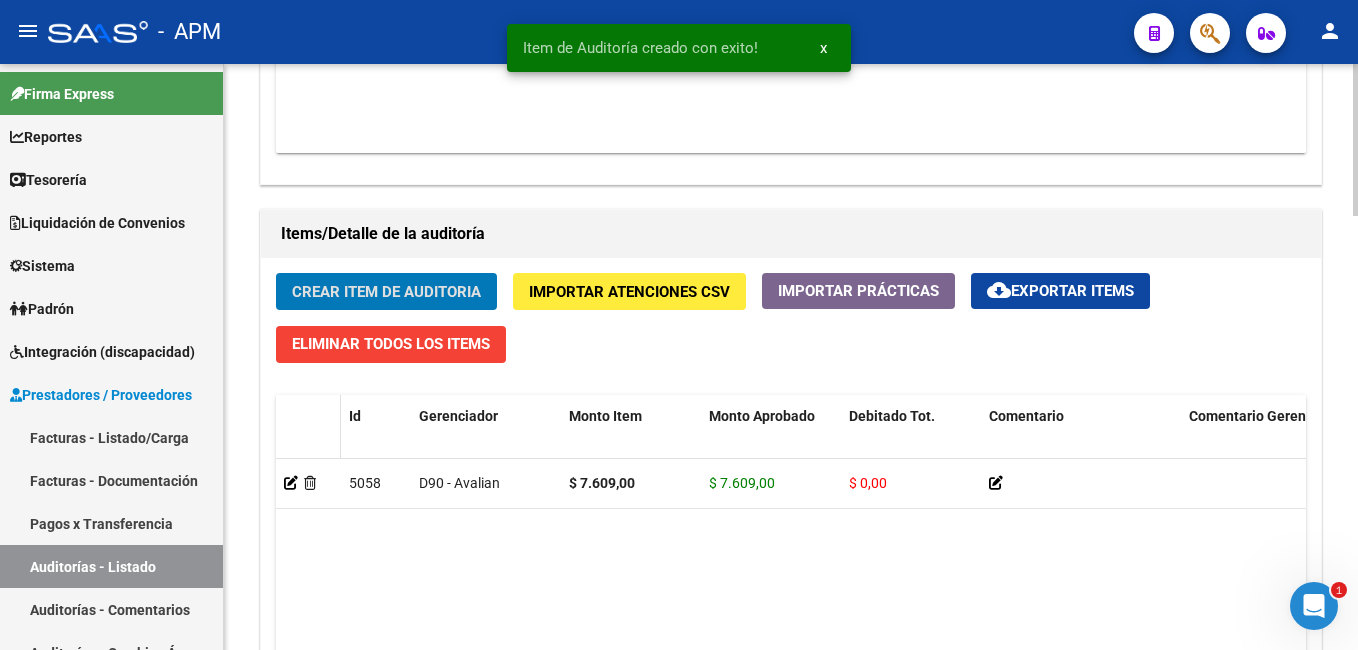 scroll, scrollTop: 1301, scrollLeft: 0, axis: vertical 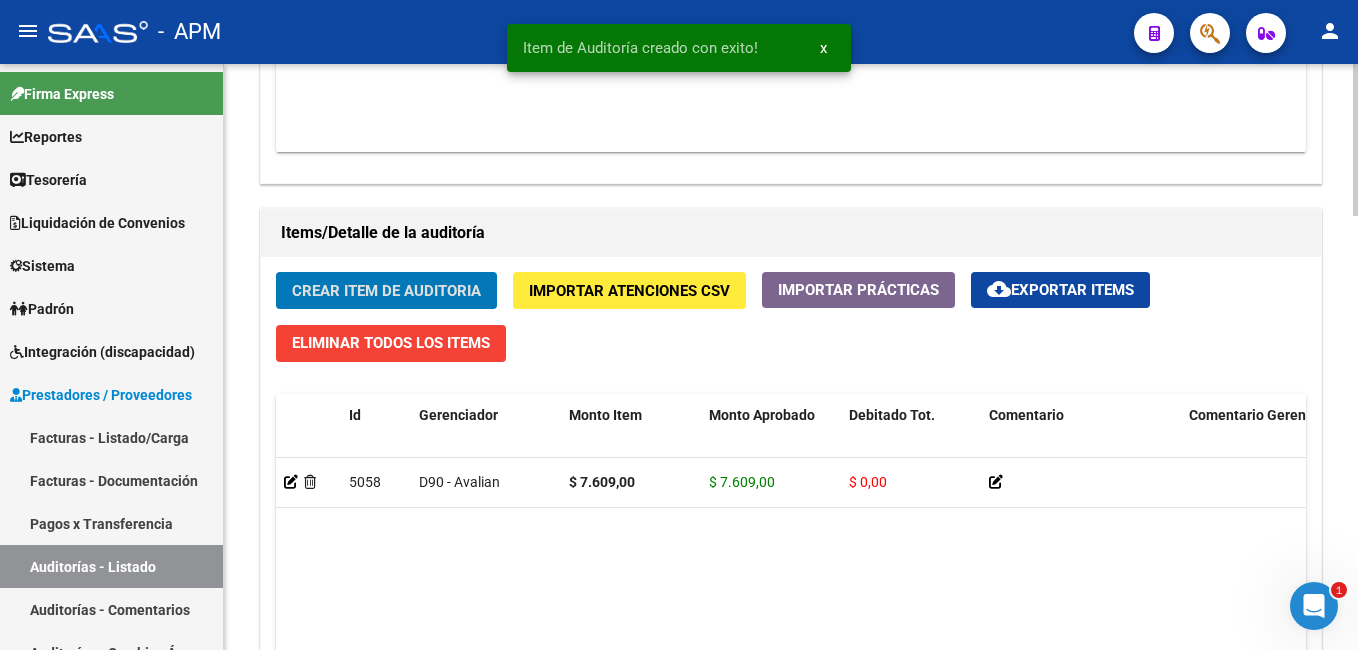 click on "Crear Item de Auditoria" 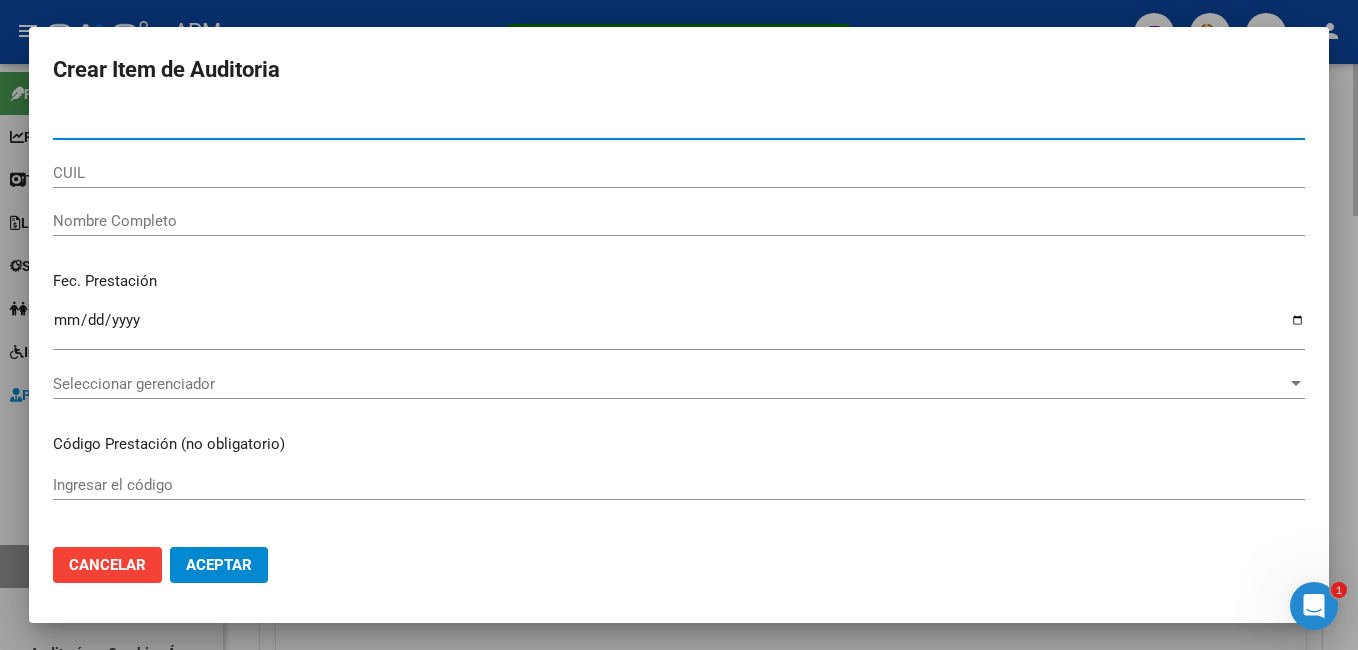 type on "[PHONE]" 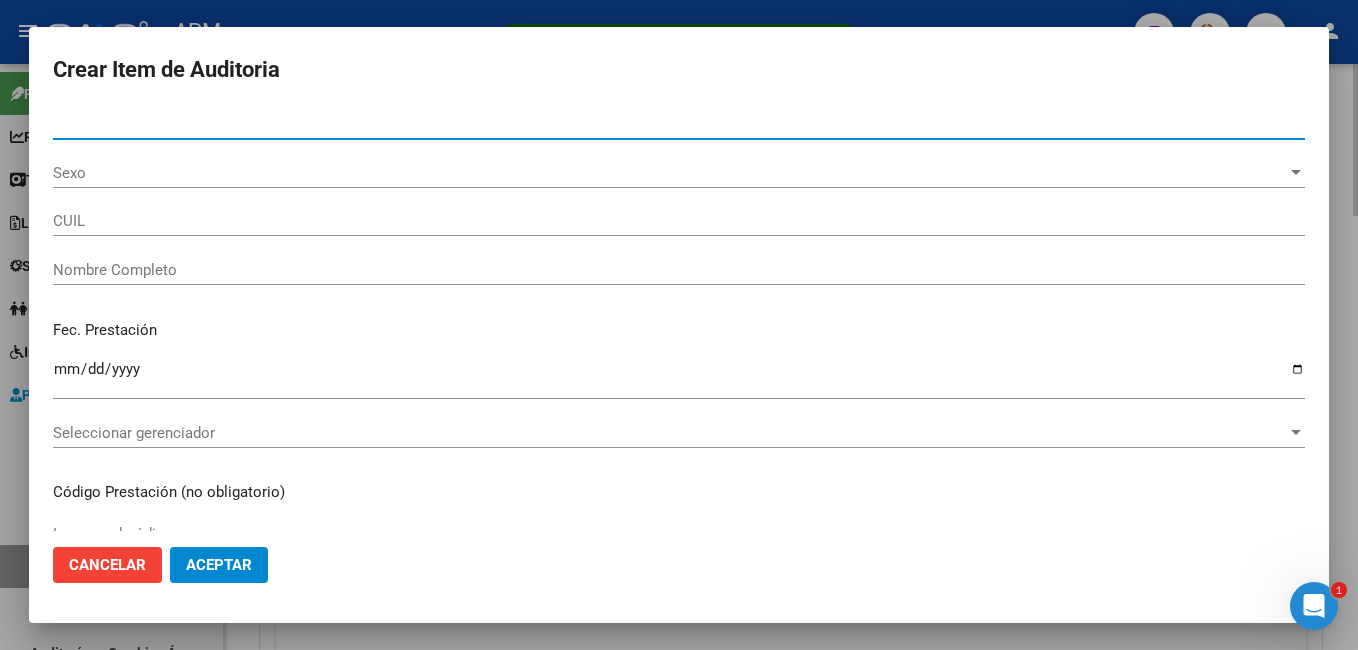 type on "[PHONE]" 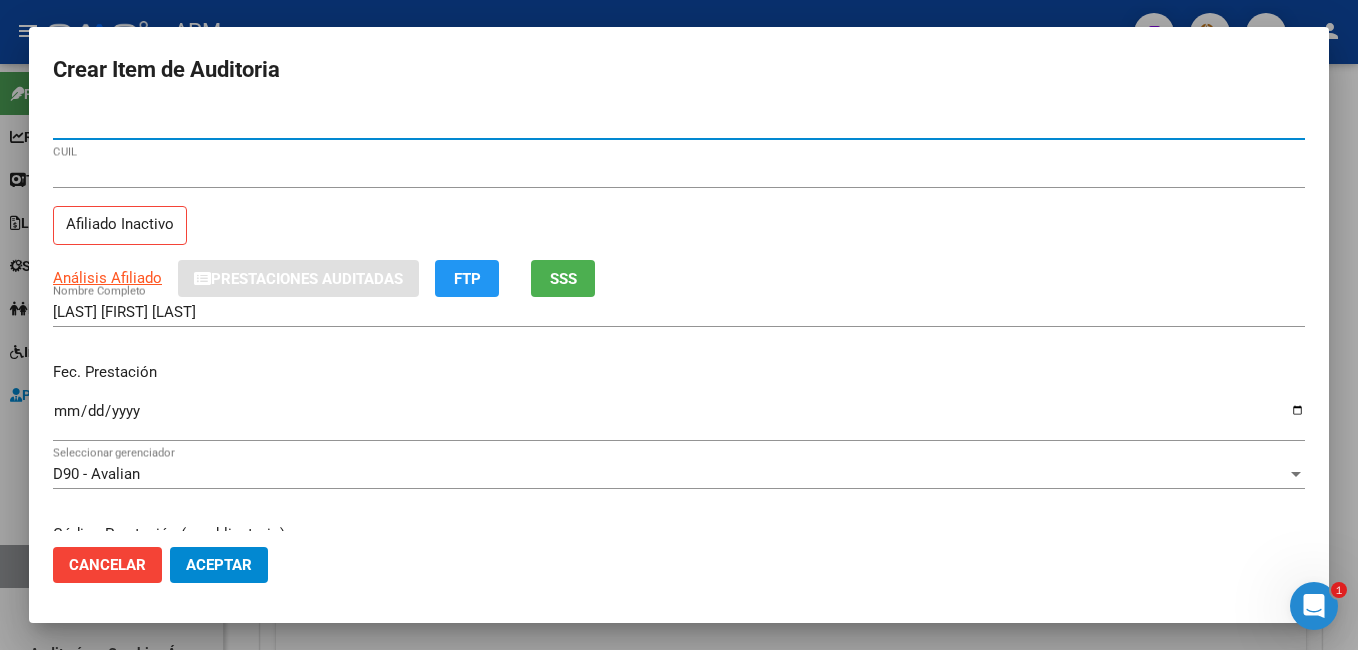 type on "[PHONE]" 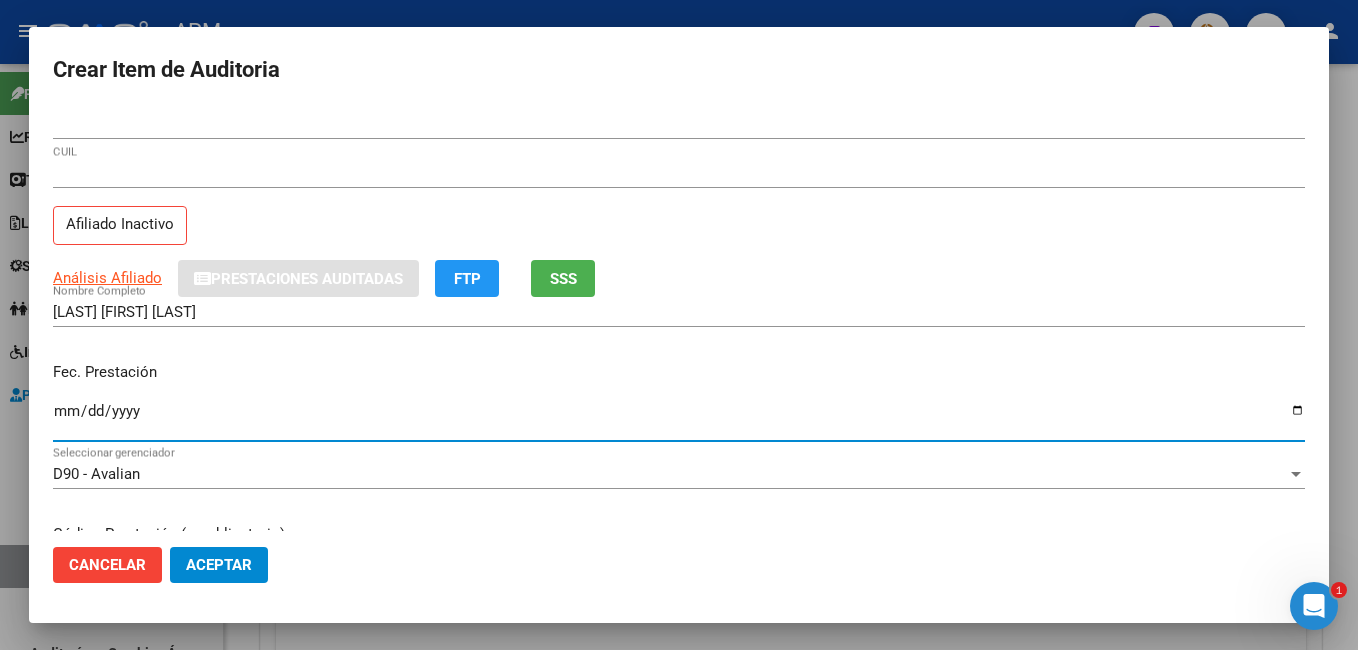 click on "Ingresar la fecha" at bounding box center [679, 419] 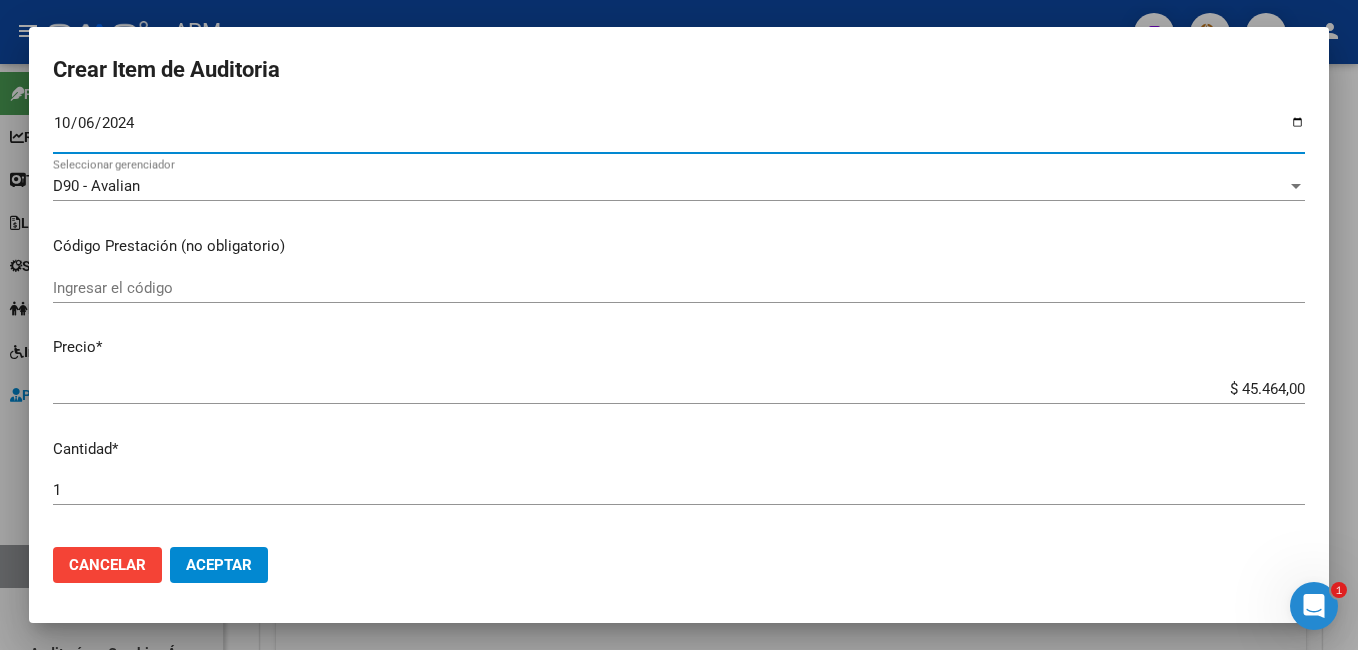scroll, scrollTop: 300, scrollLeft: 0, axis: vertical 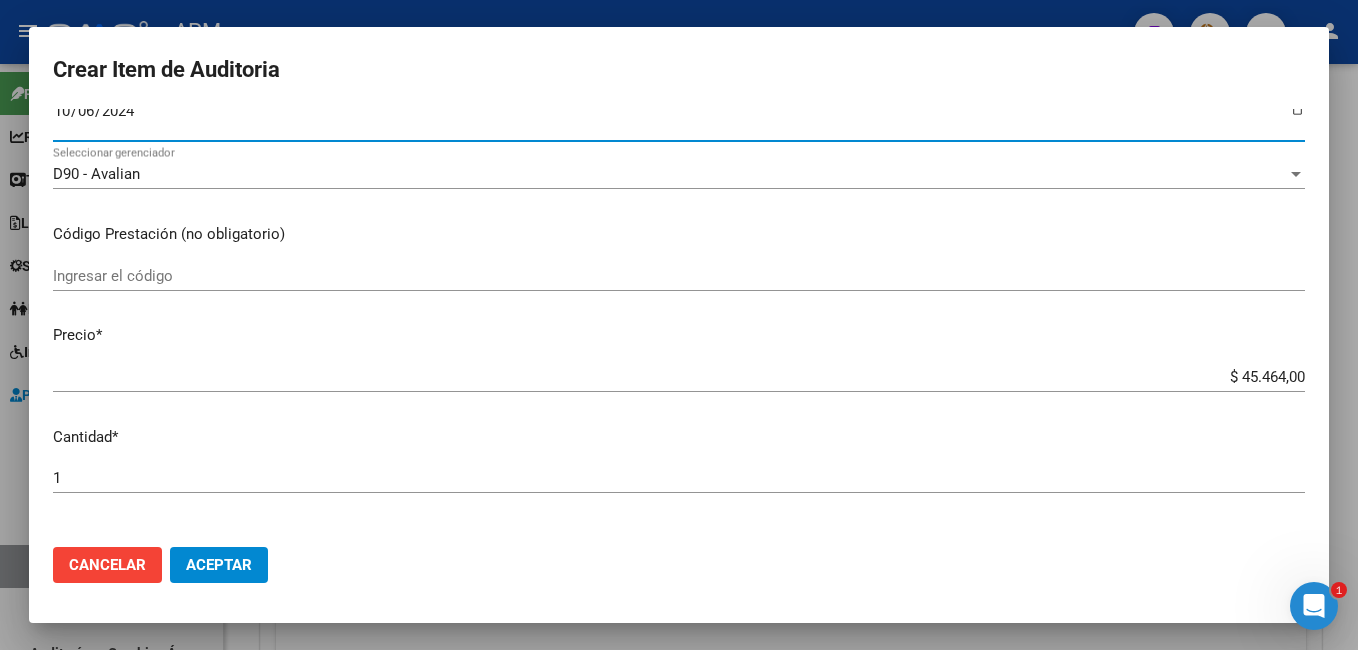 click on "Ingresar el código" at bounding box center [679, 276] 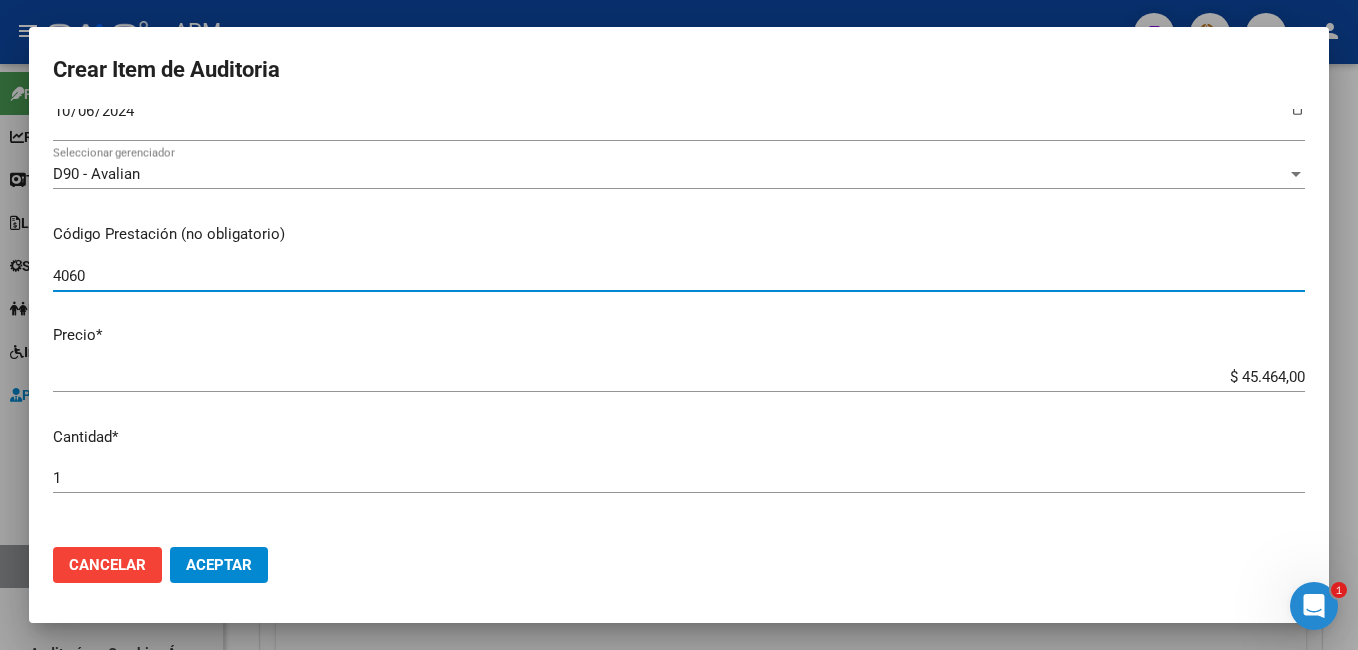 type on "4060" 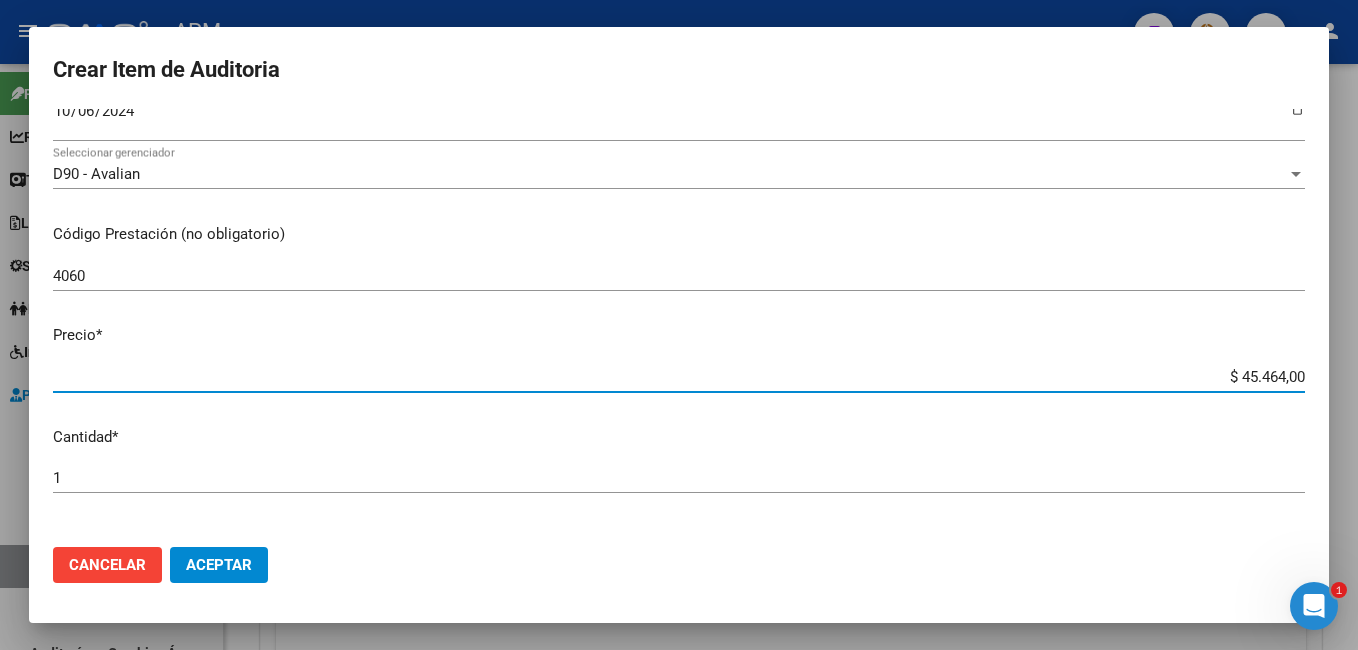 drag, startPoint x: 1222, startPoint y: 378, endPoint x: 1350, endPoint y: 381, distance: 128.03516 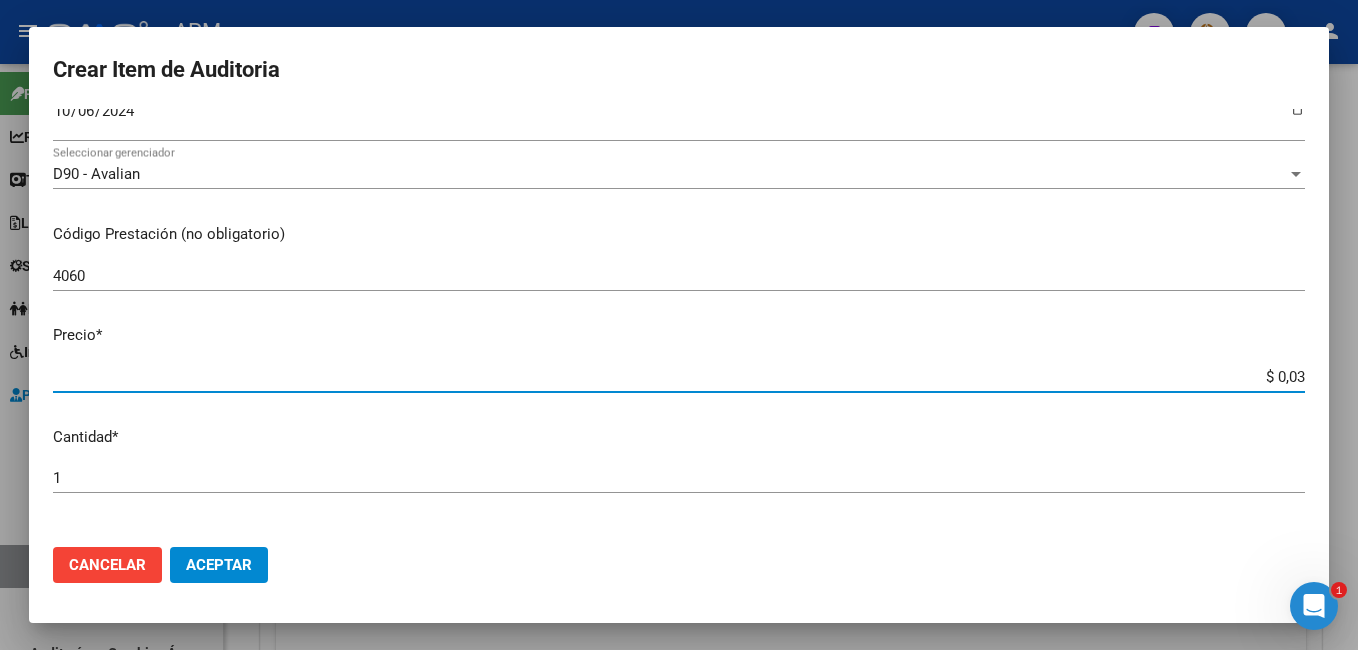 type on "$ 0,03" 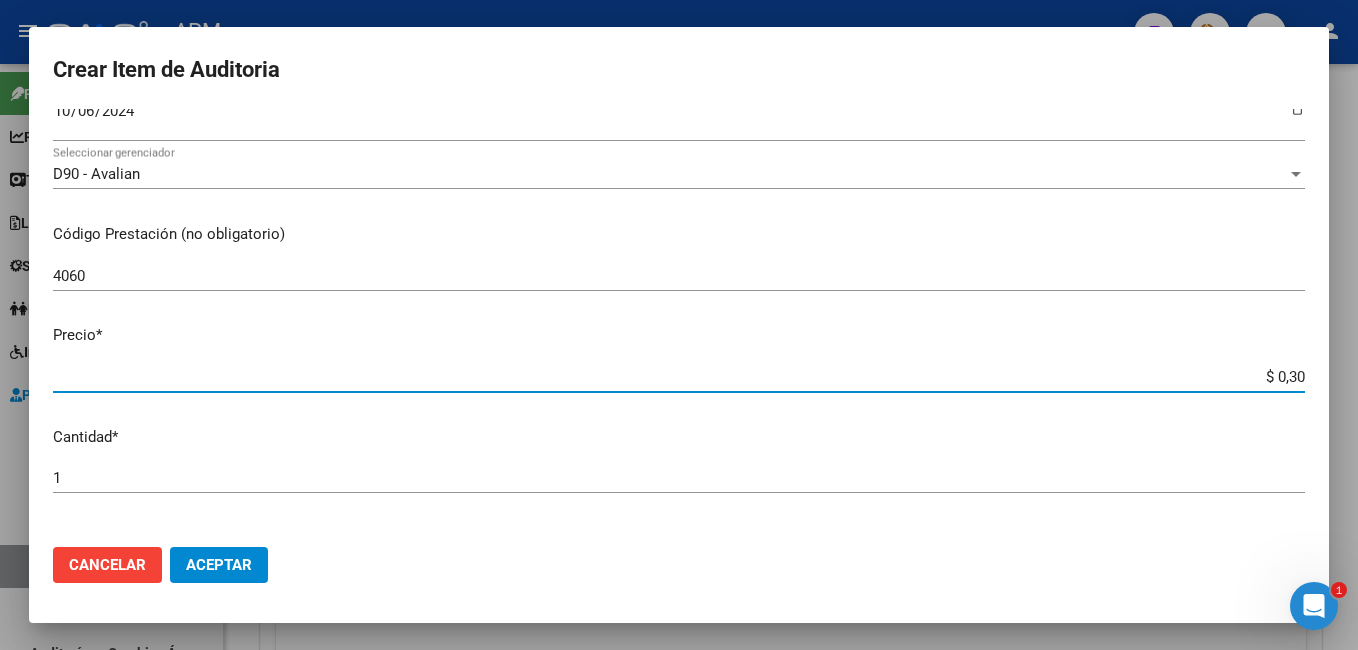 type on "$ 3,02" 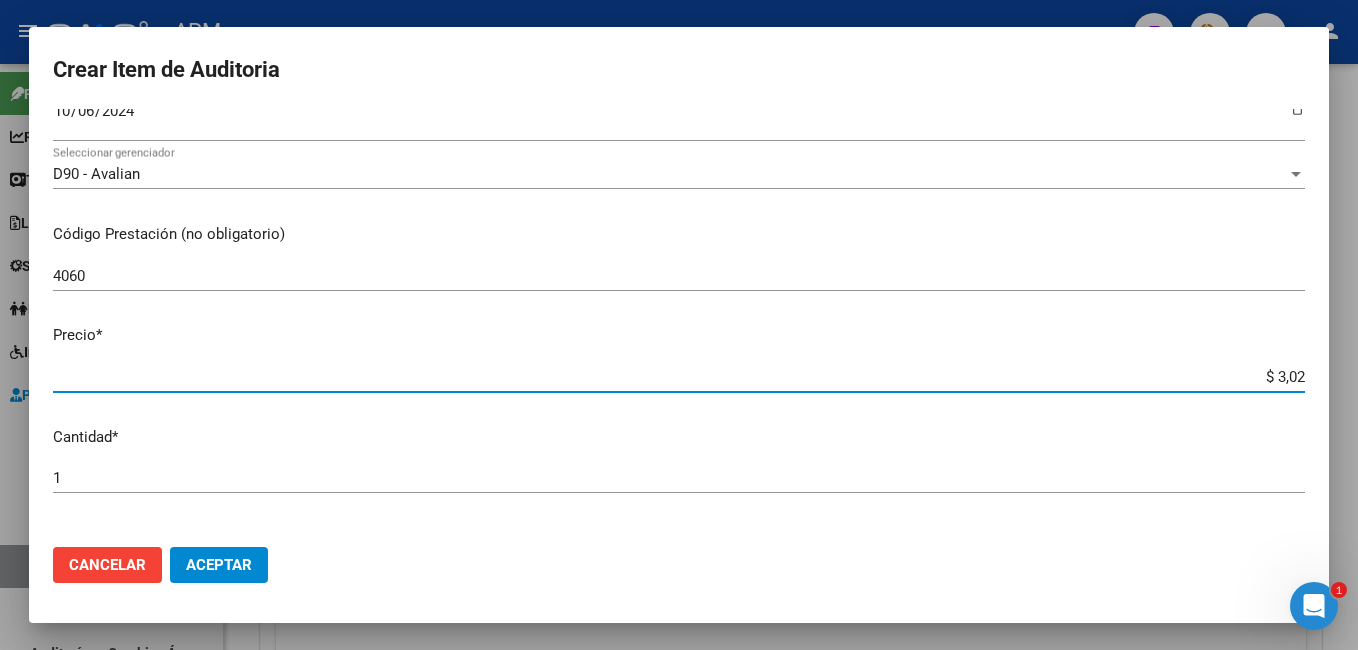 type on "$ 30,24" 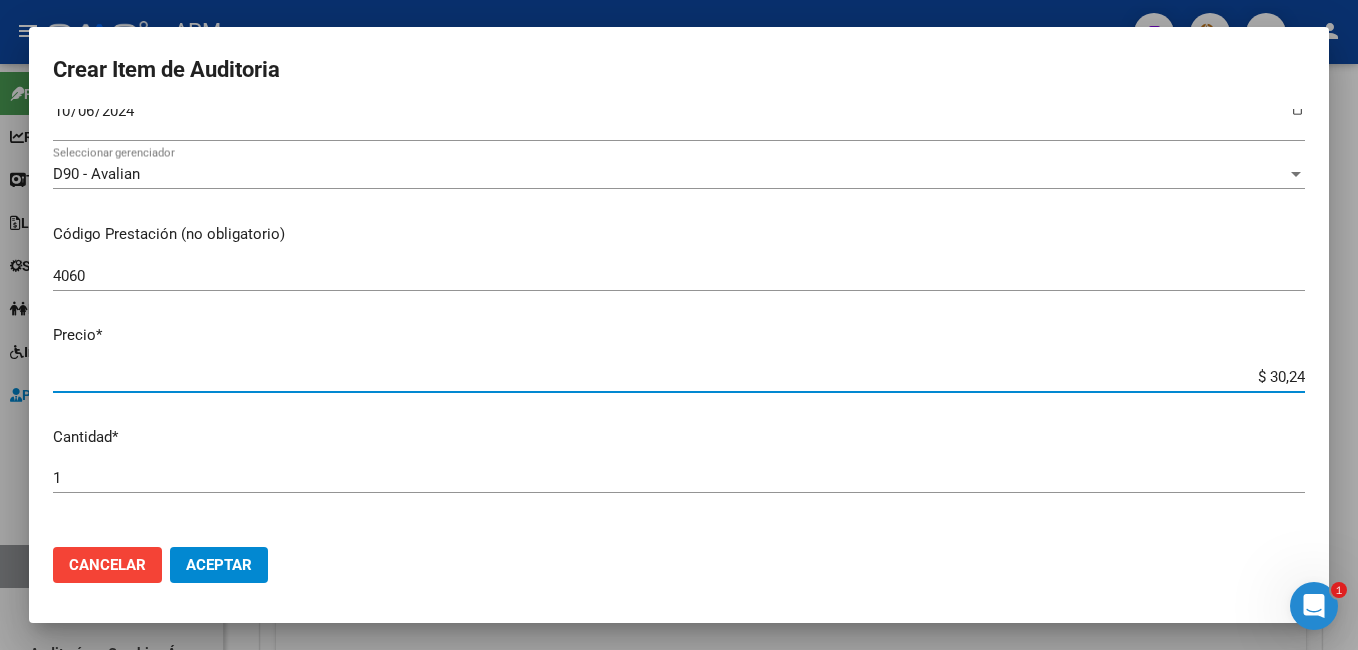 type on "$ 302,46" 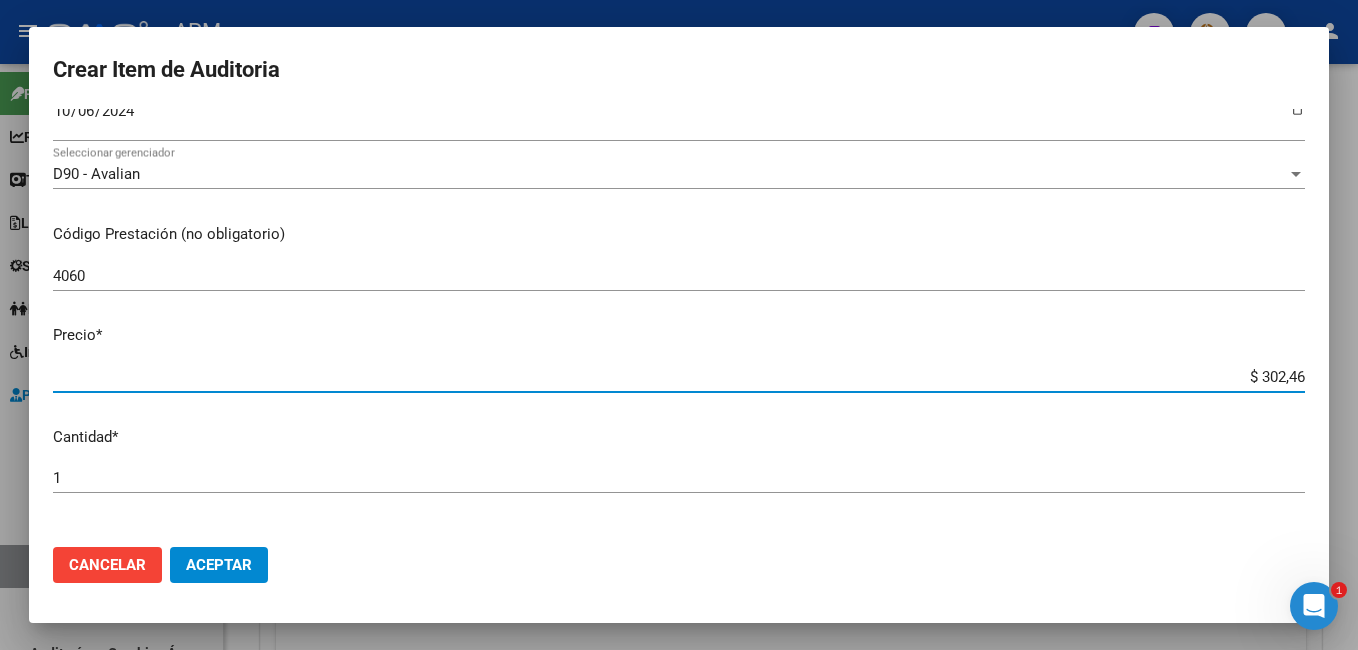 type on "$ 3.024,60" 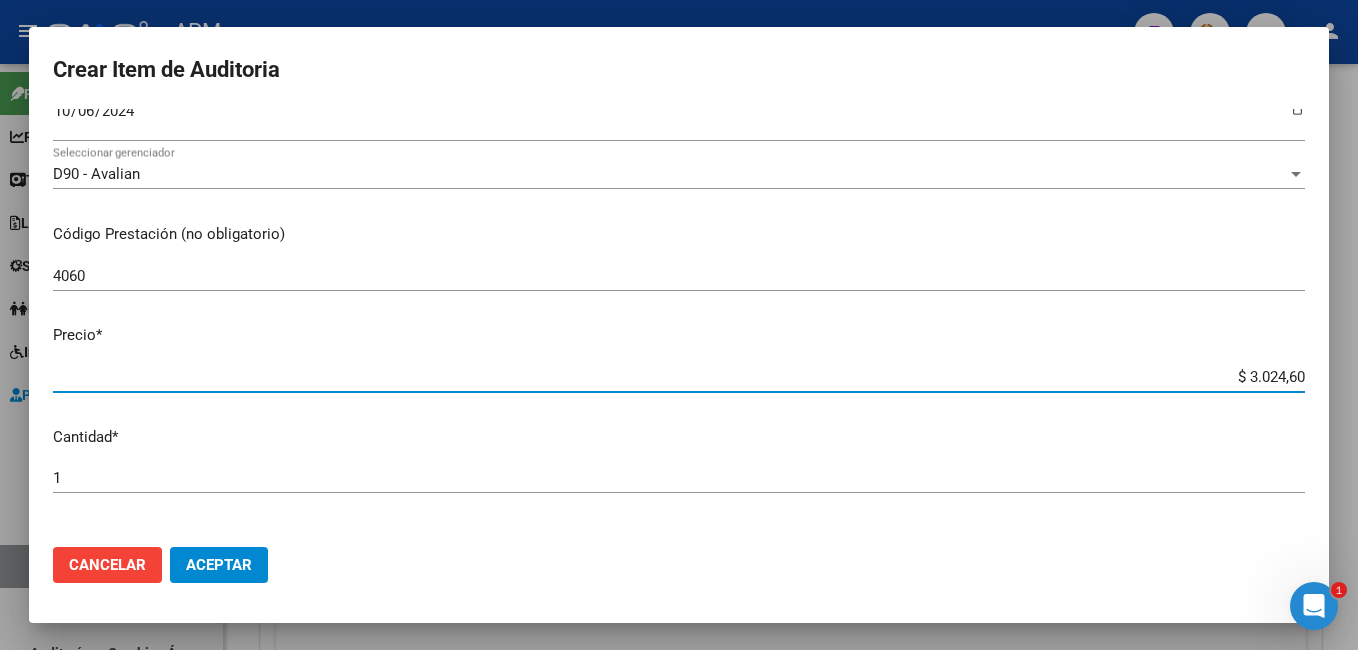 type on "$ 30.246,00" 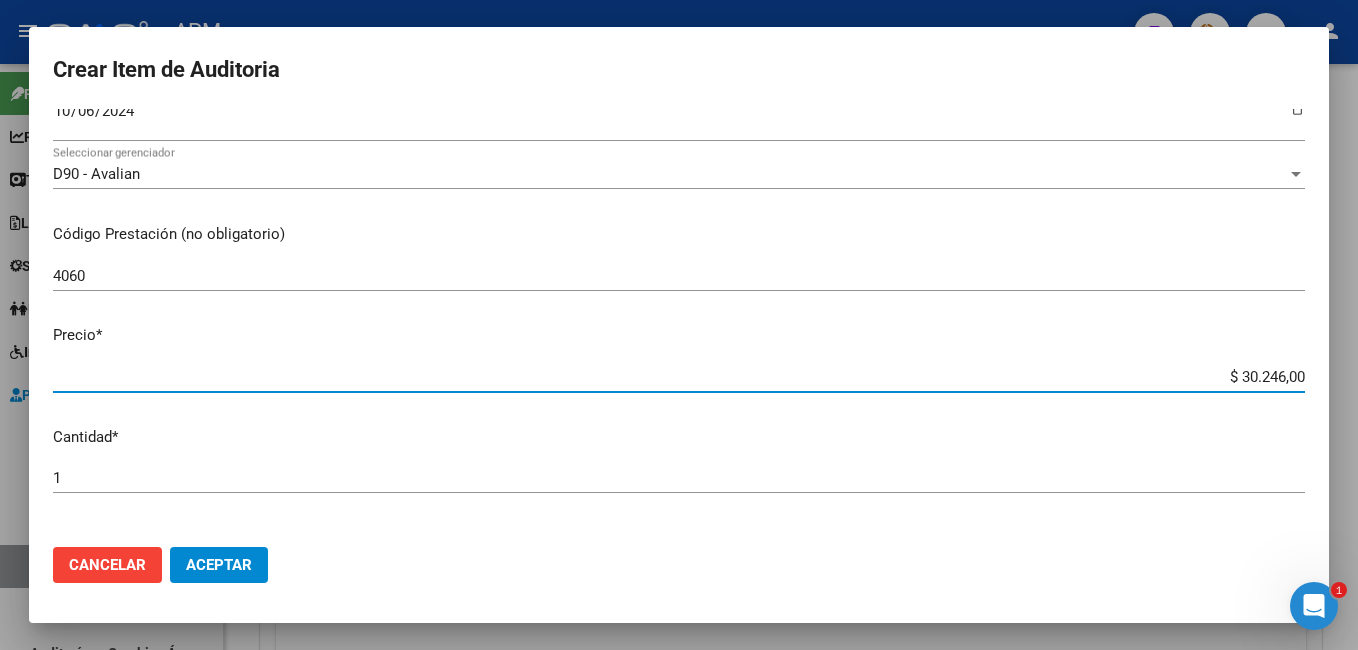 click on "Aceptar" 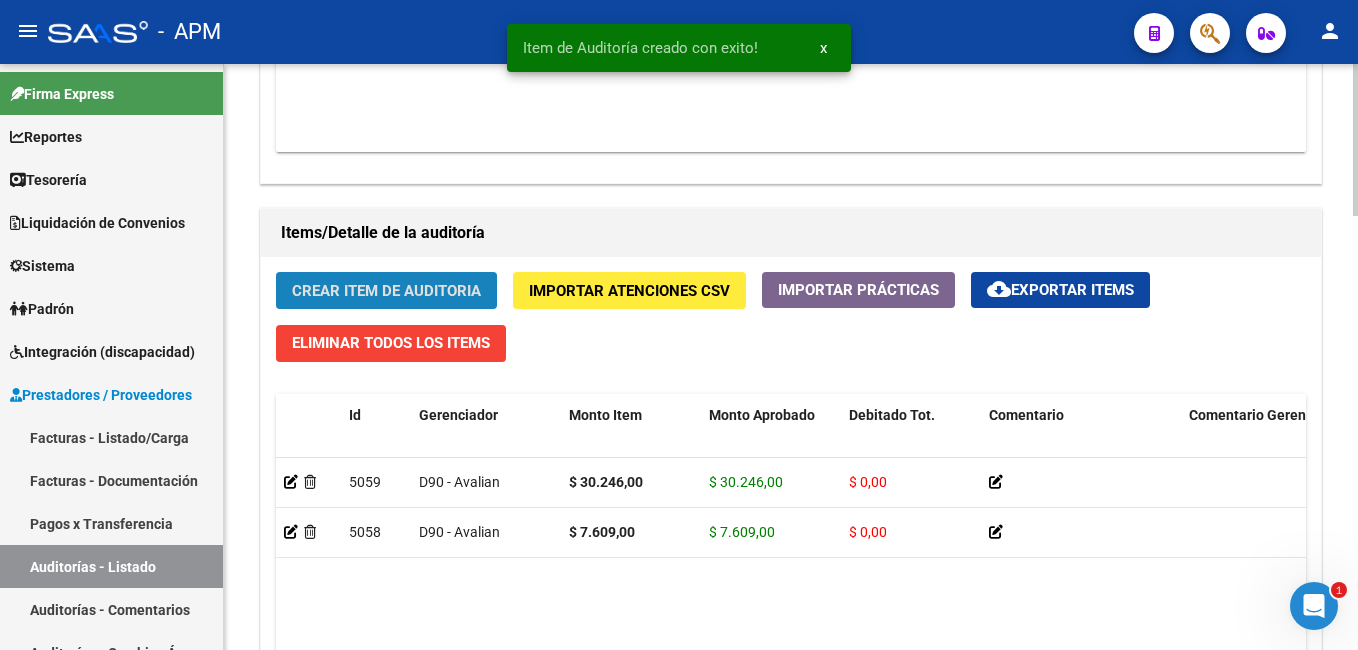 click on "Crear Item de Auditoria" 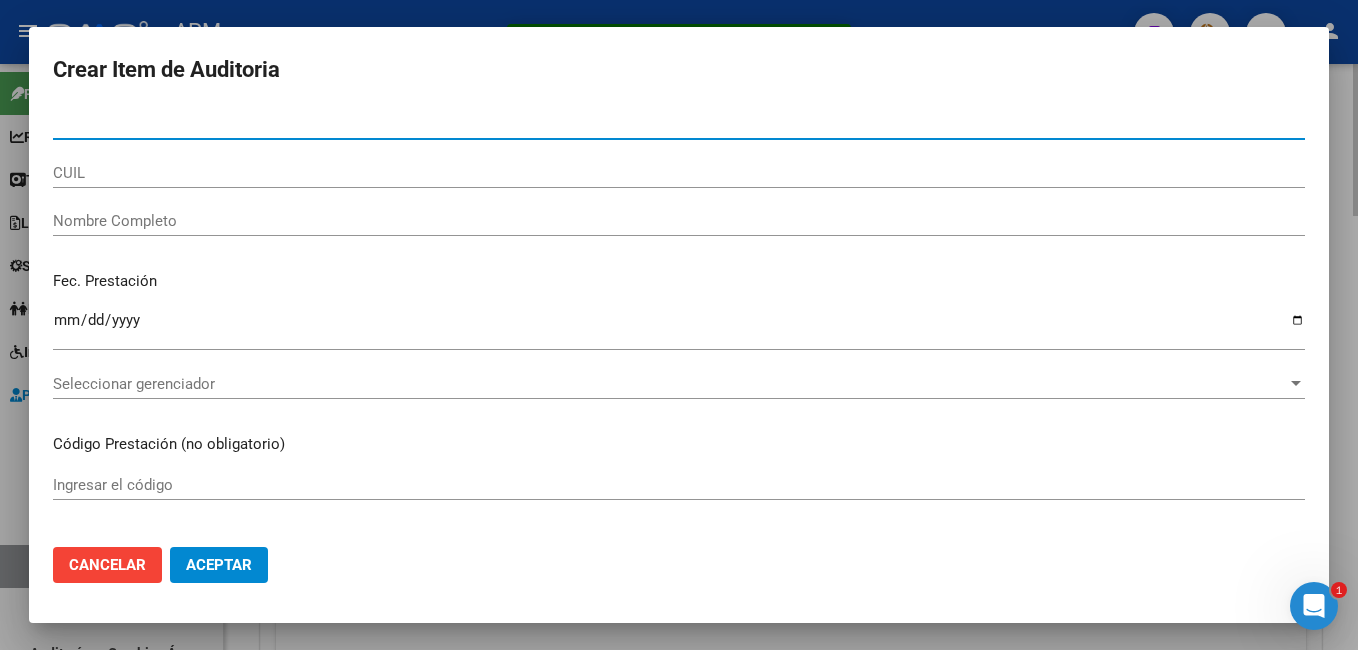type on "[PHONE]" 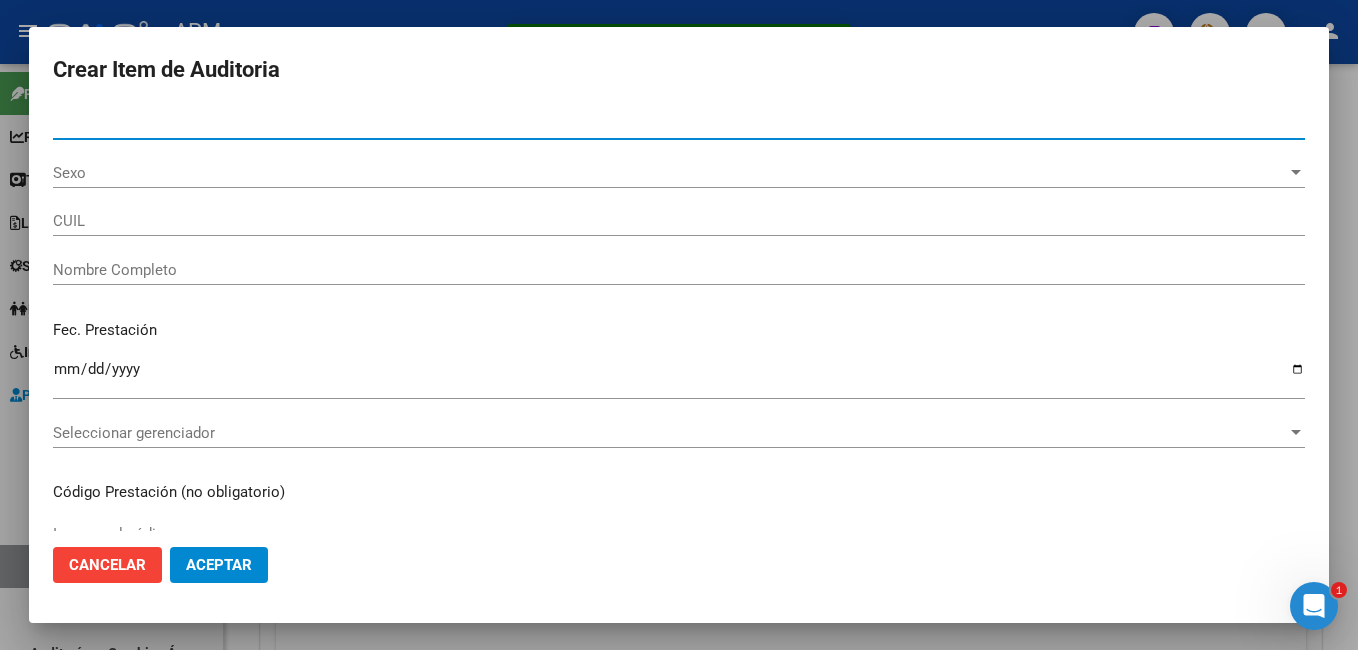 type on "[PHONE]" 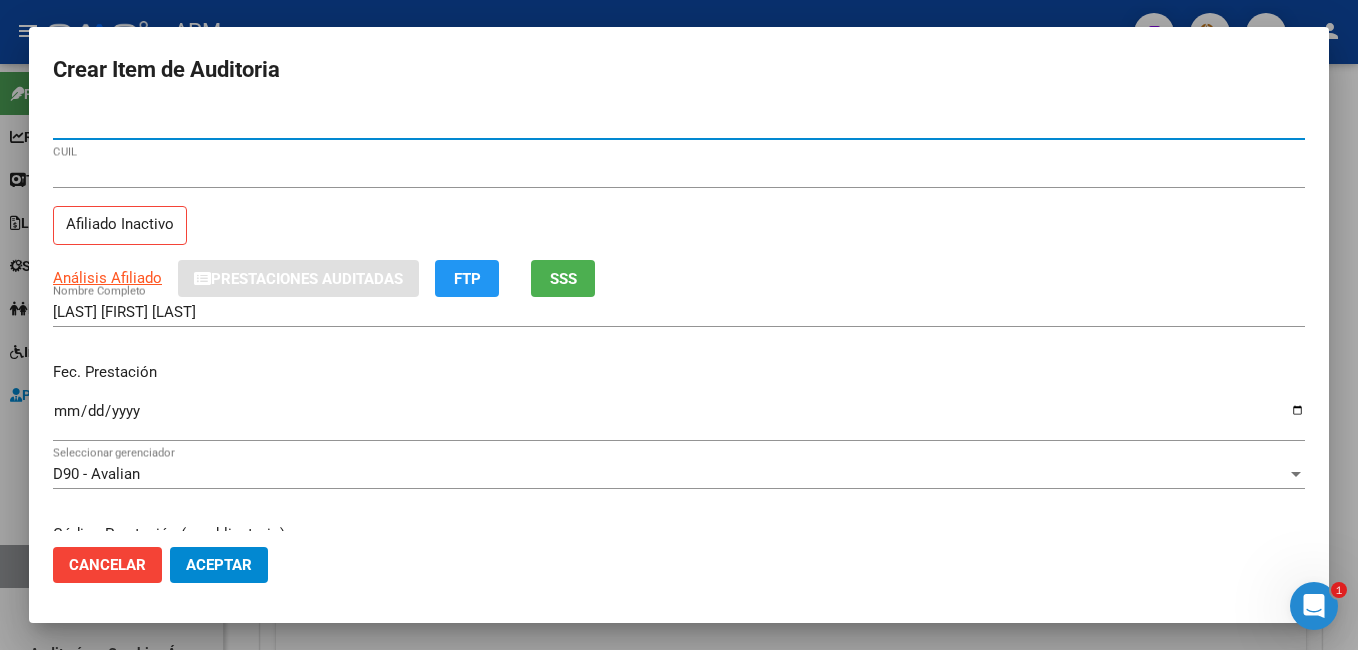 type on "[PHONE]" 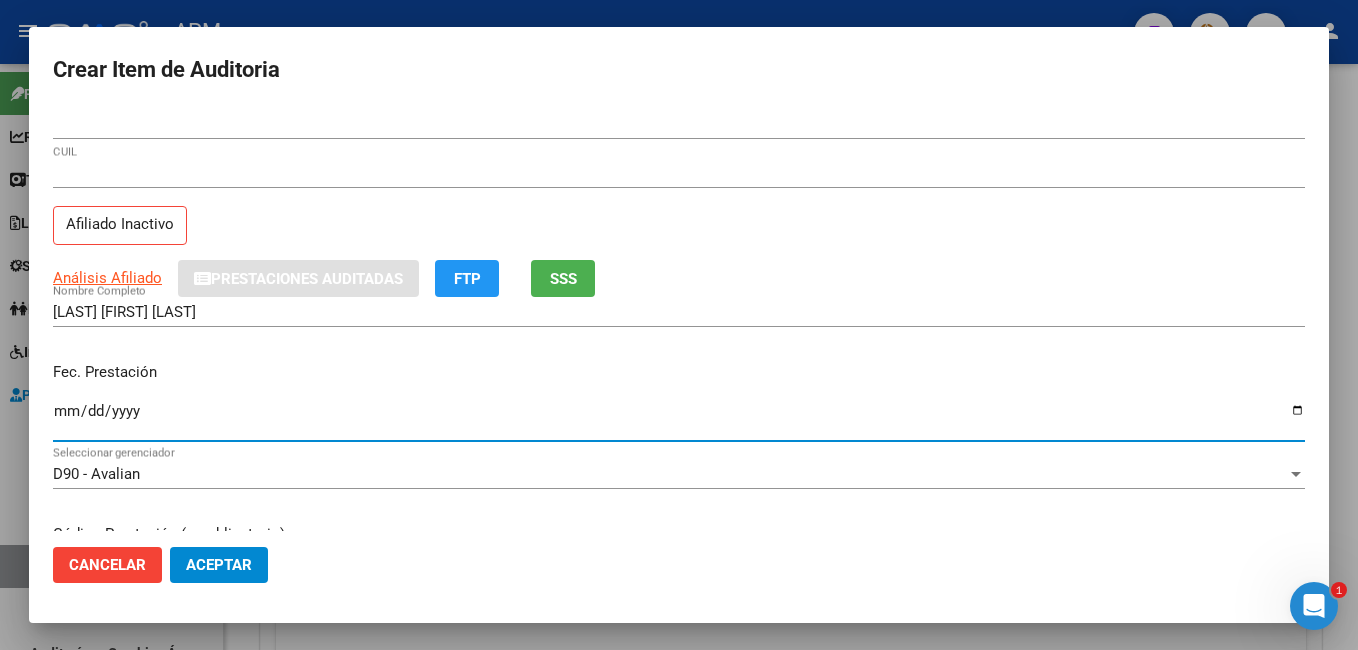 type on "[DATE]" 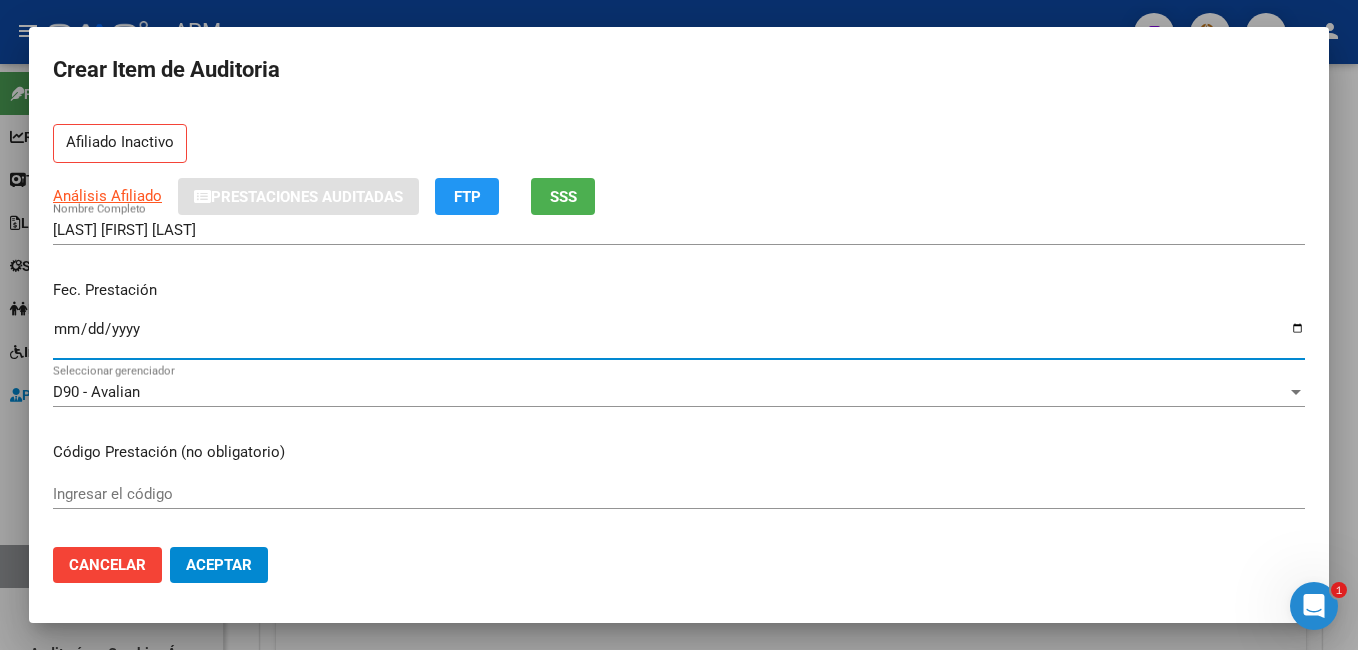 scroll, scrollTop: 200, scrollLeft: 0, axis: vertical 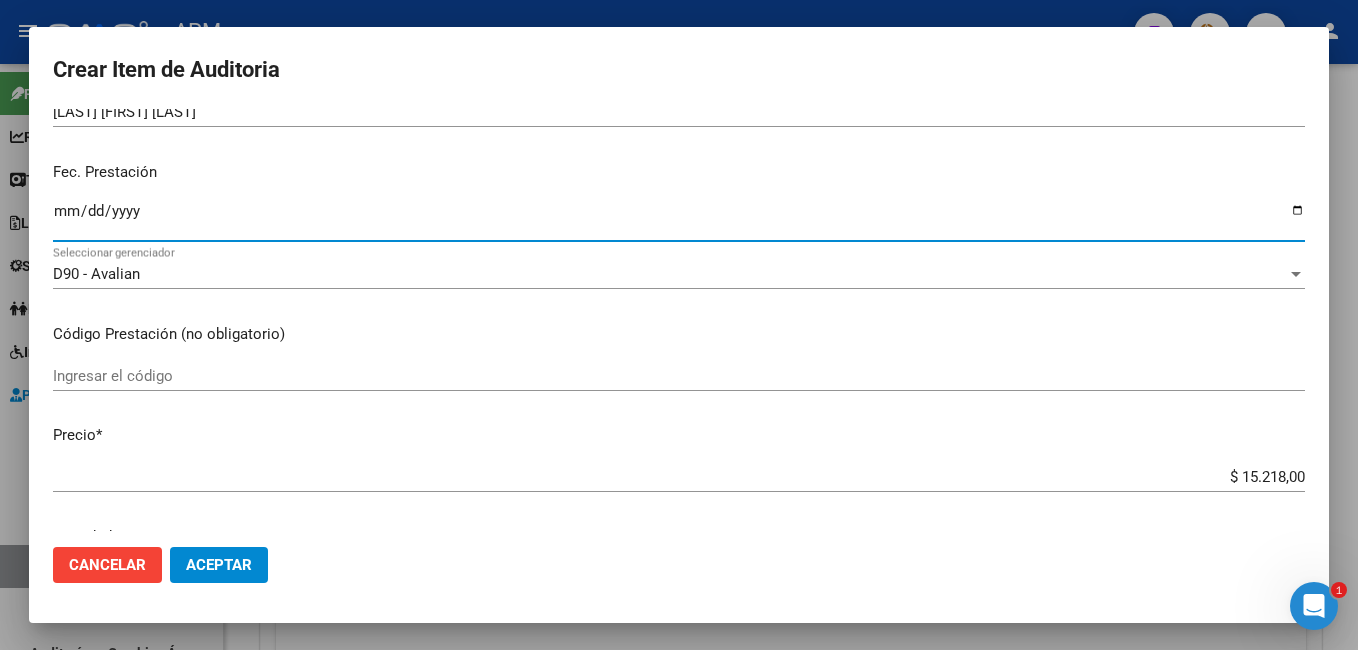 click on "Ingresar el código" at bounding box center (679, 376) 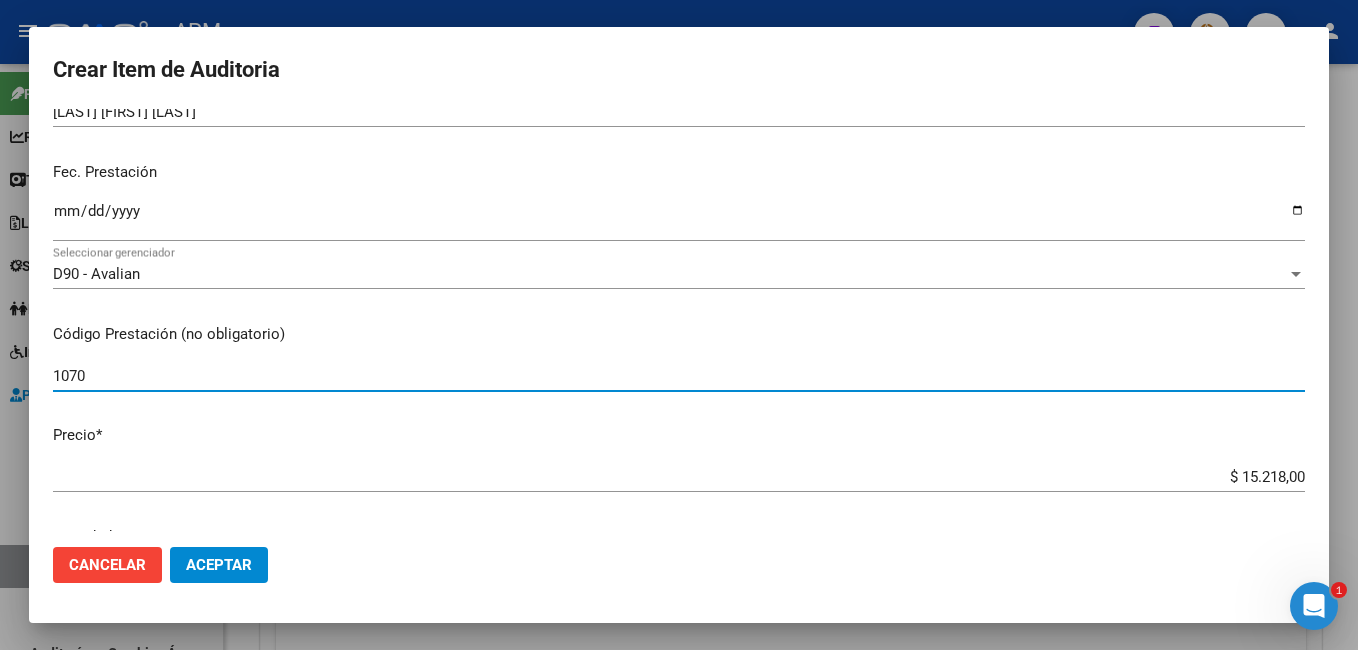 type on "1070" 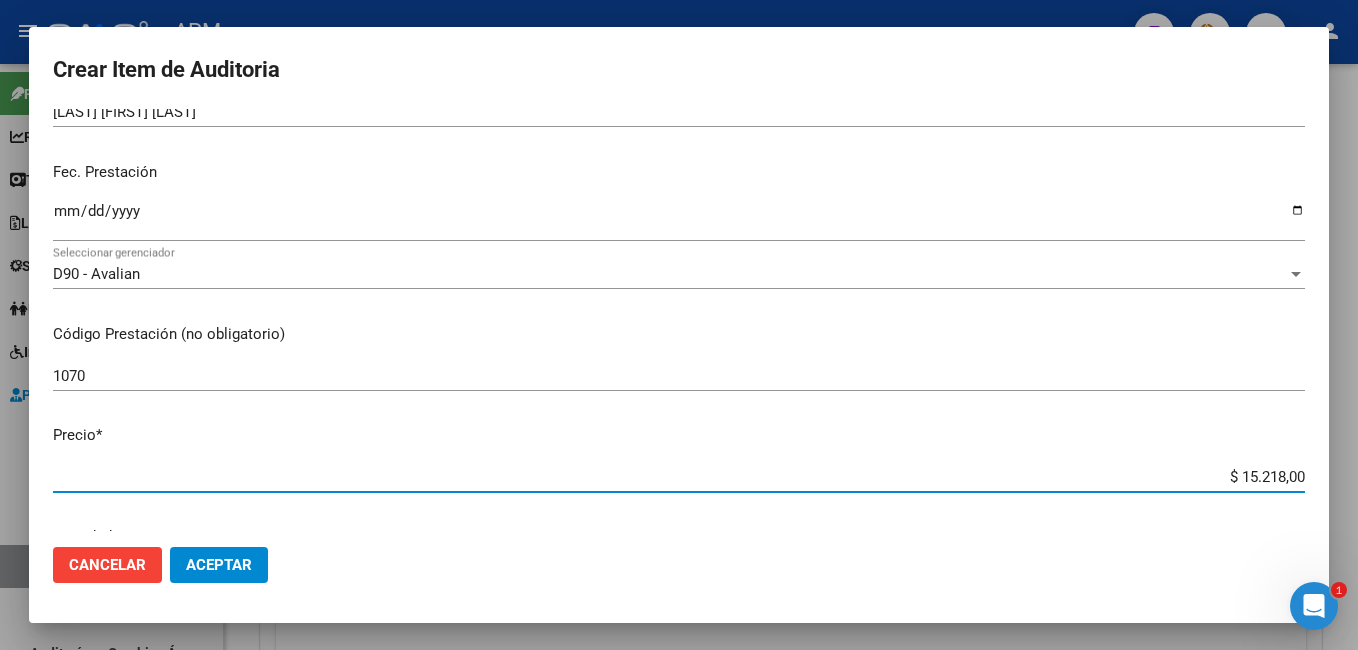 drag, startPoint x: 1221, startPoint y: 474, endPoint x: 1357, endPoint y: 548, distance: 154.82893 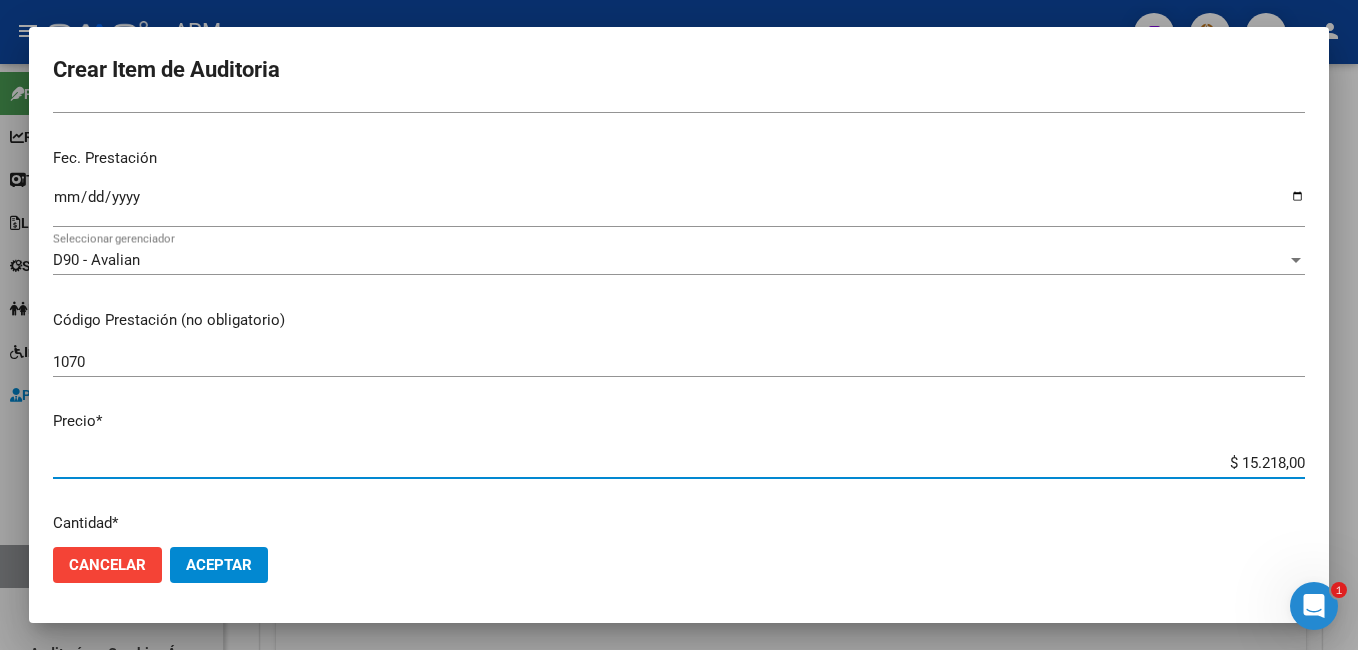 type on "$ 0,07" 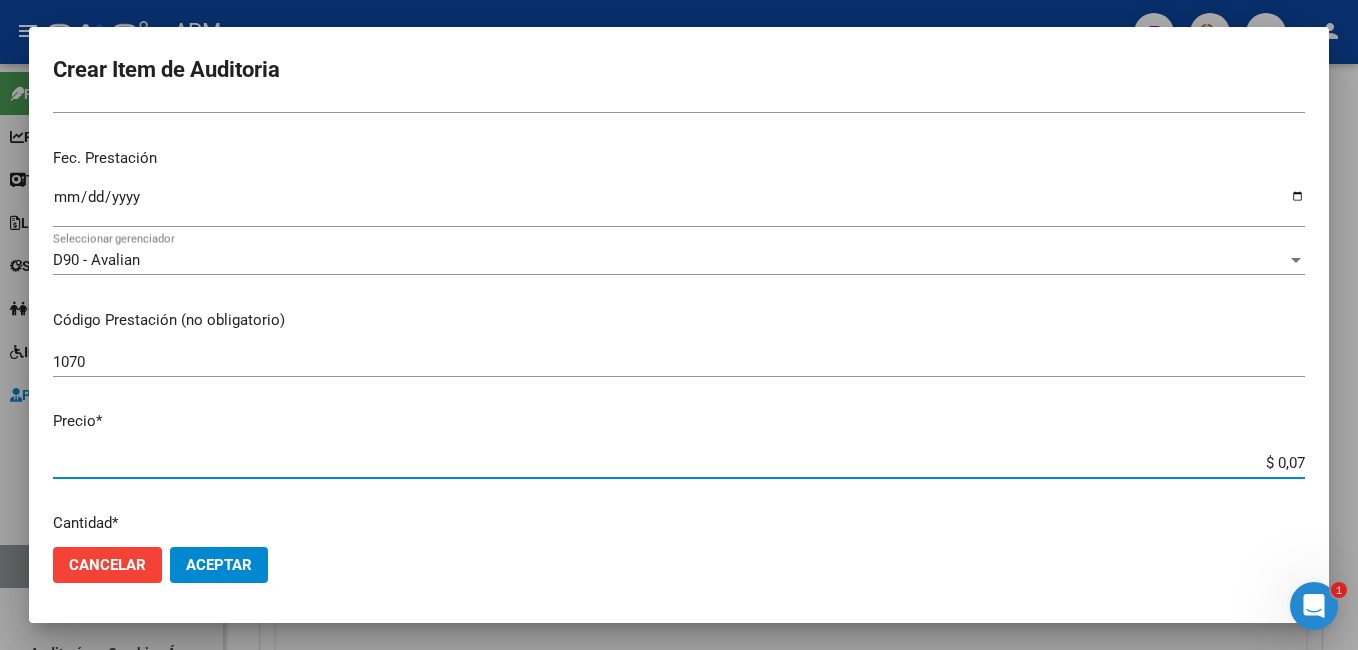 type on "$ 0,76" 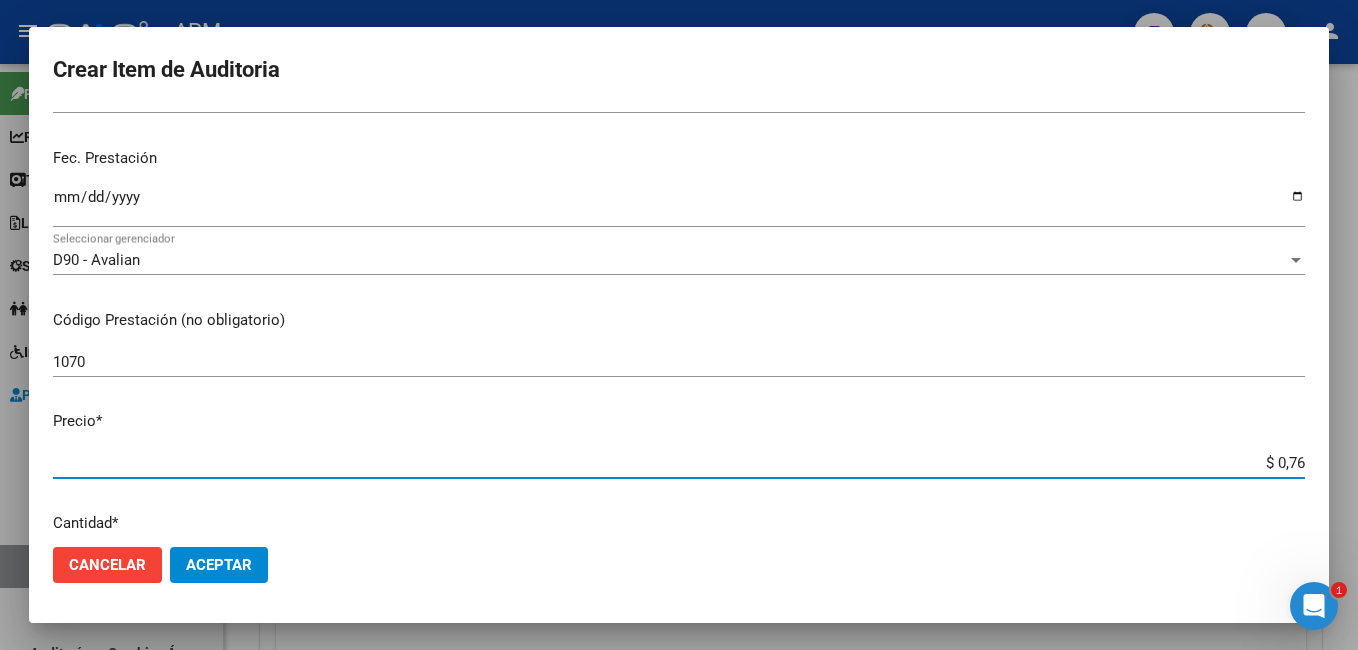 type on "$ 7,60" 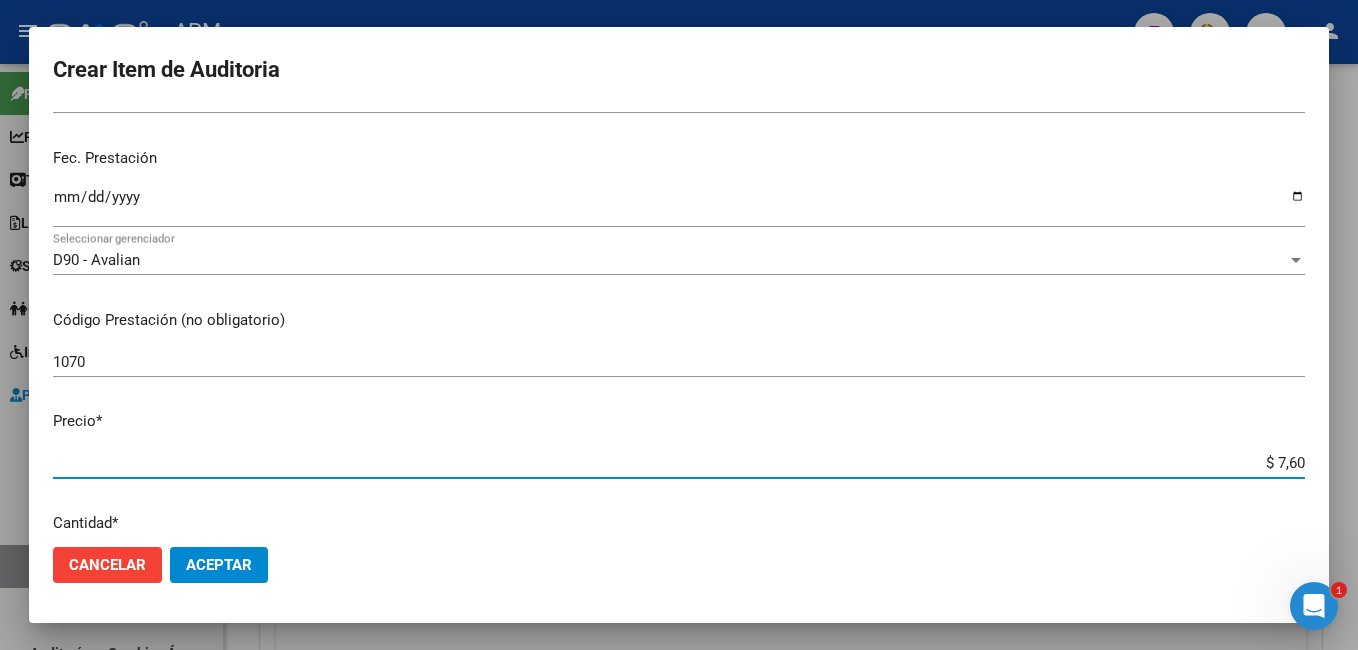 type on "$ 76,09" 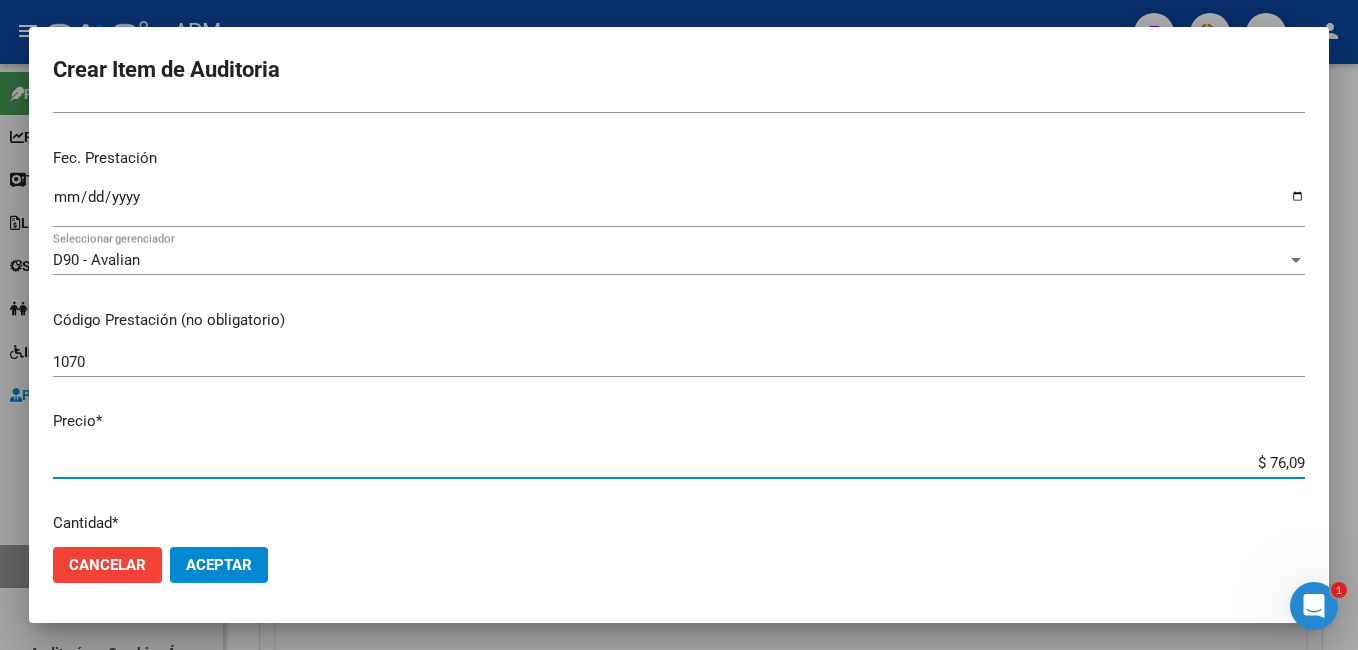 type on "$ 760,90" 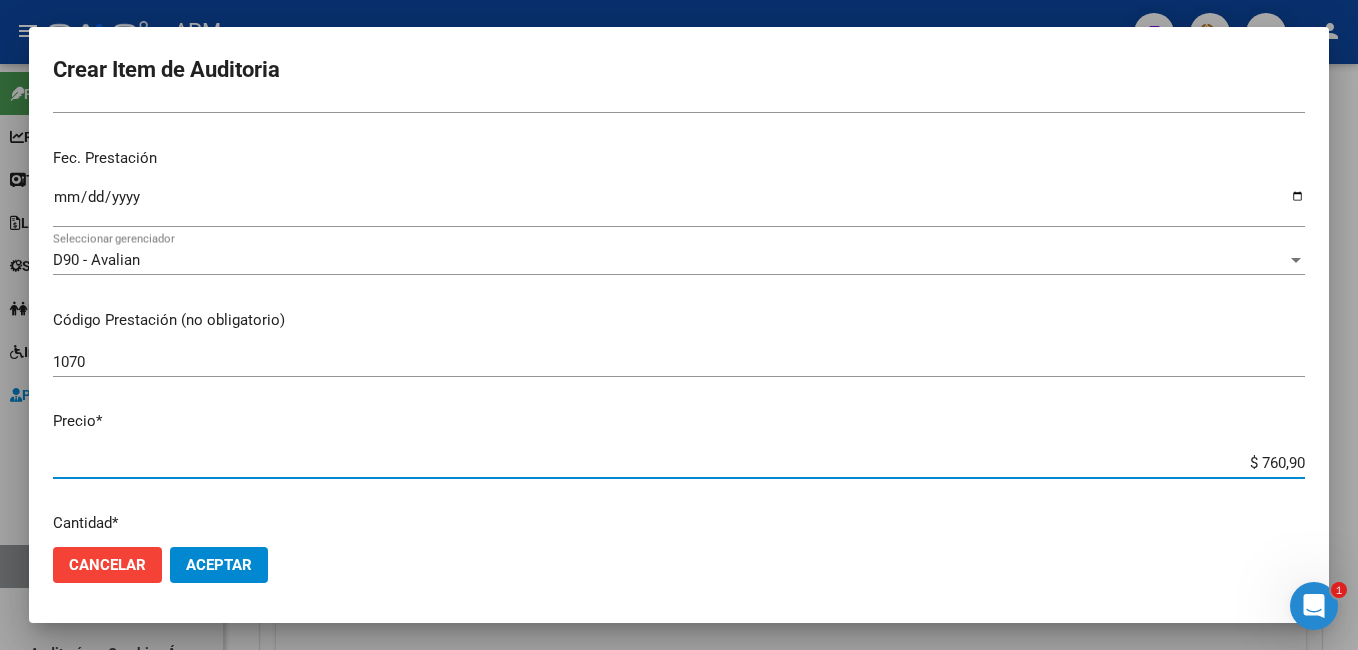 type on "$ 7.609,00" 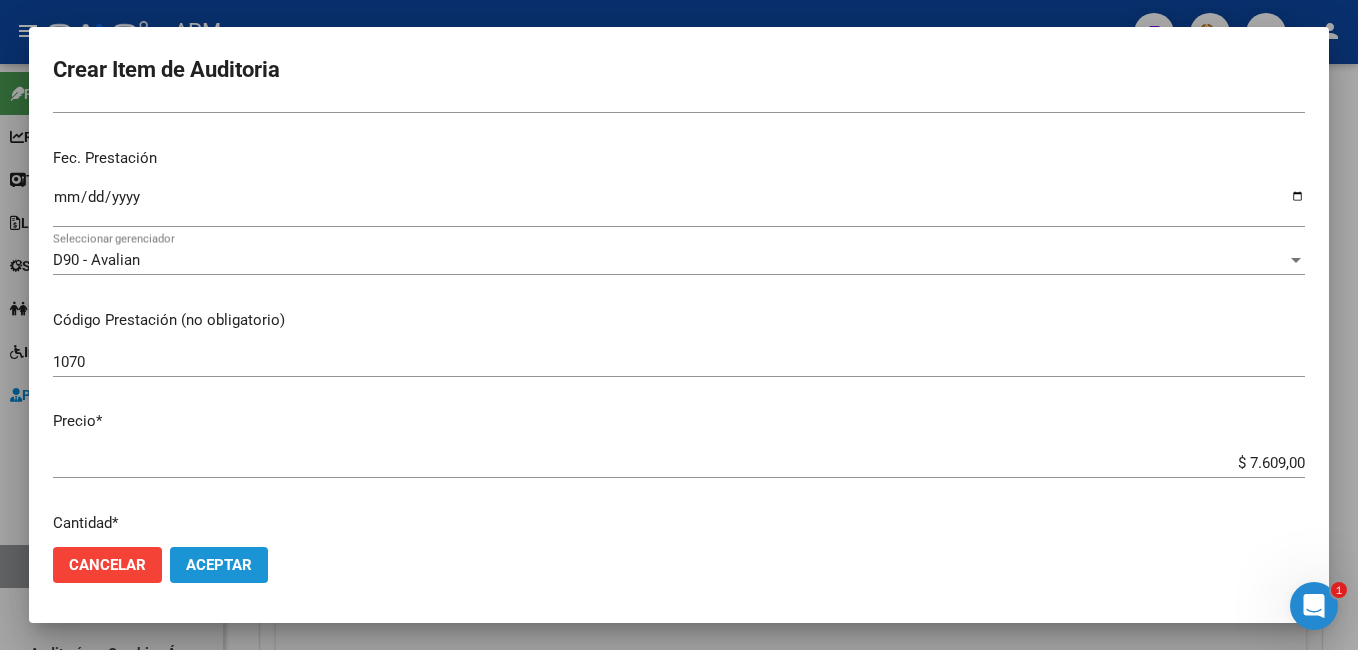 click on "Aceptar" 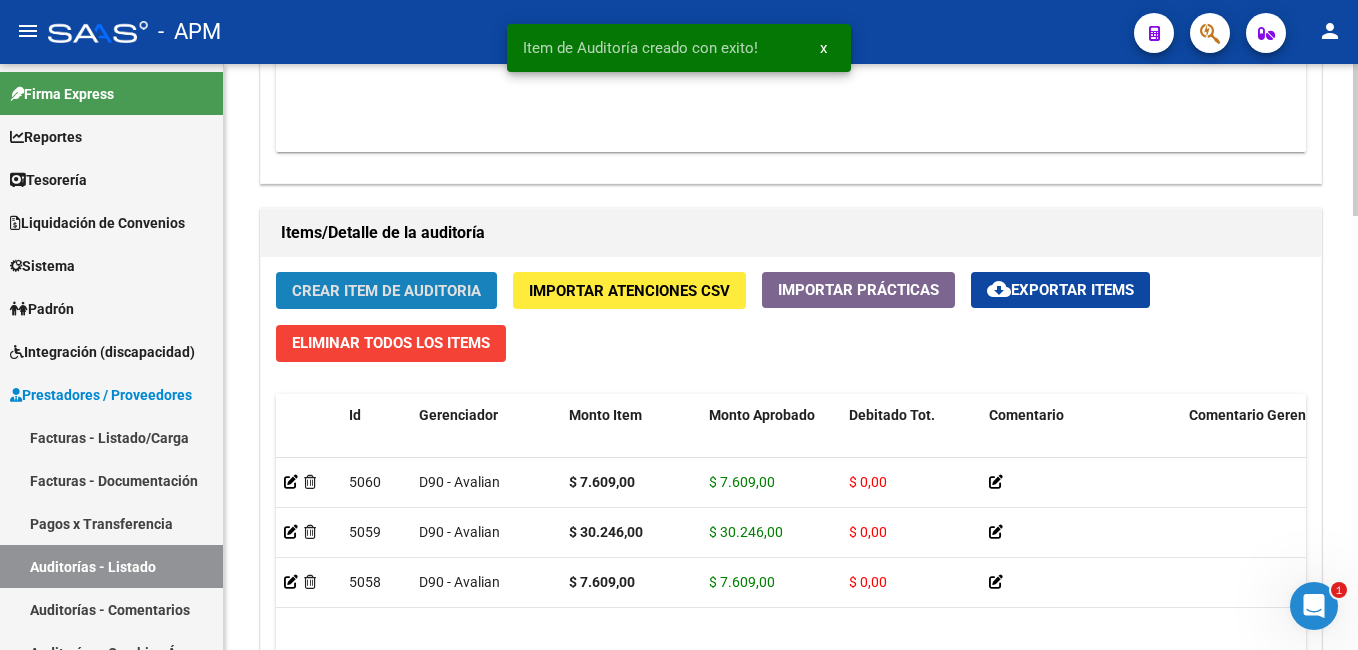 click on "Crear Item de Auditoria" 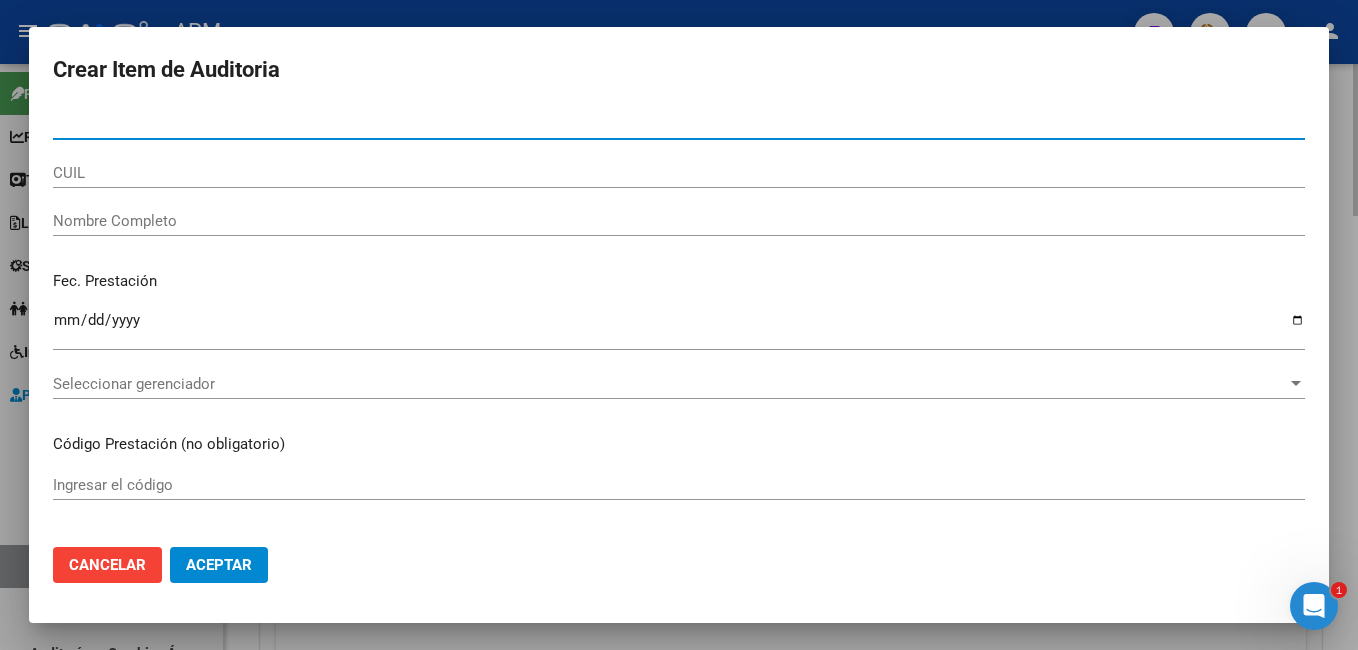 type on "[PHONE]" 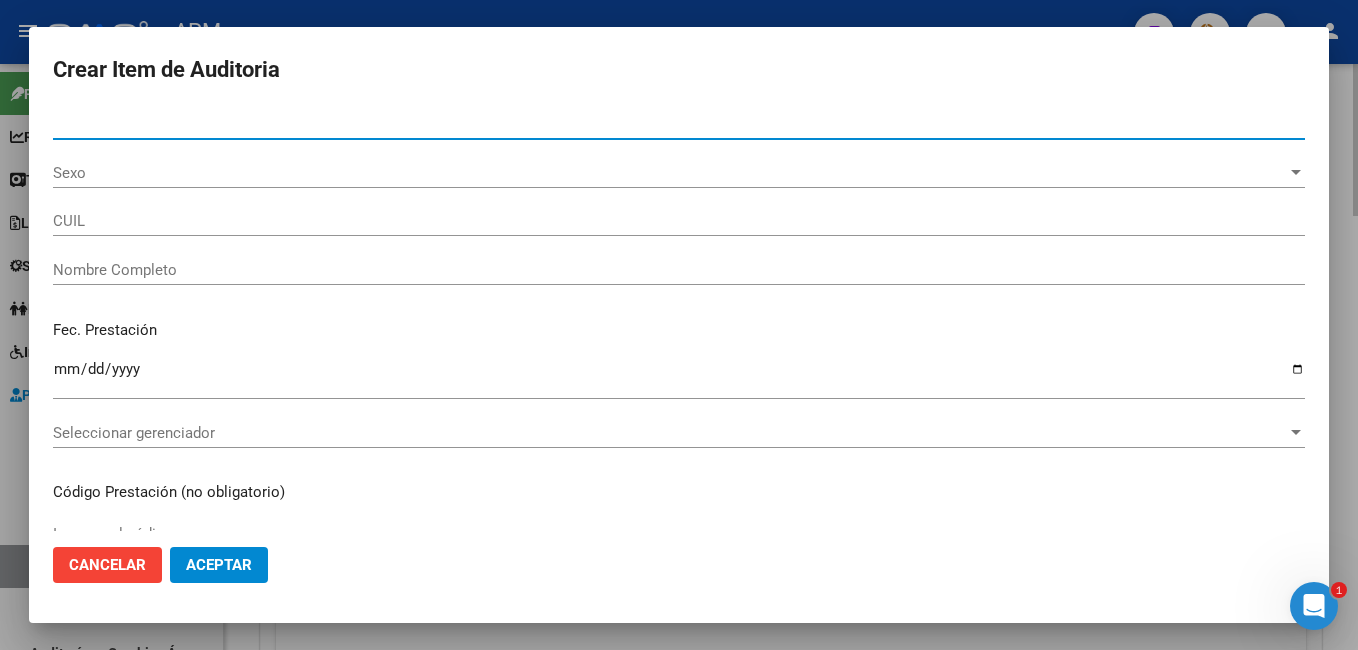 type on "[PHONE]" 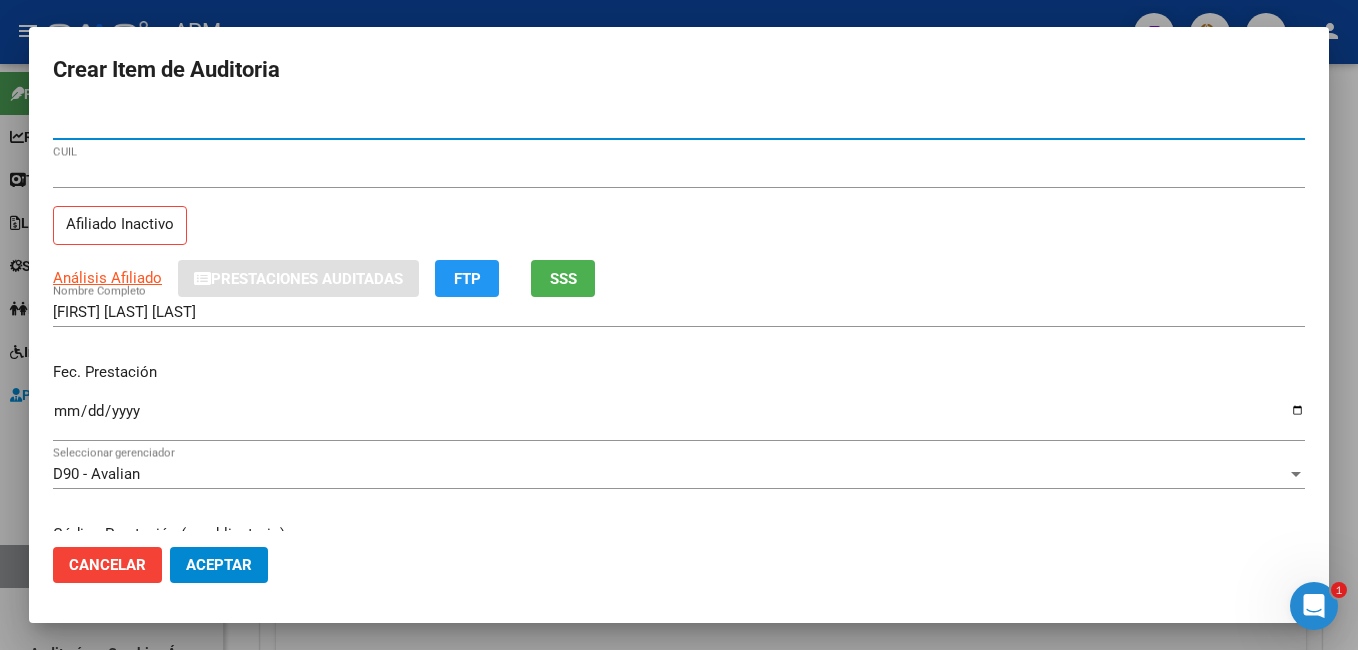 type on "[PHONE]" 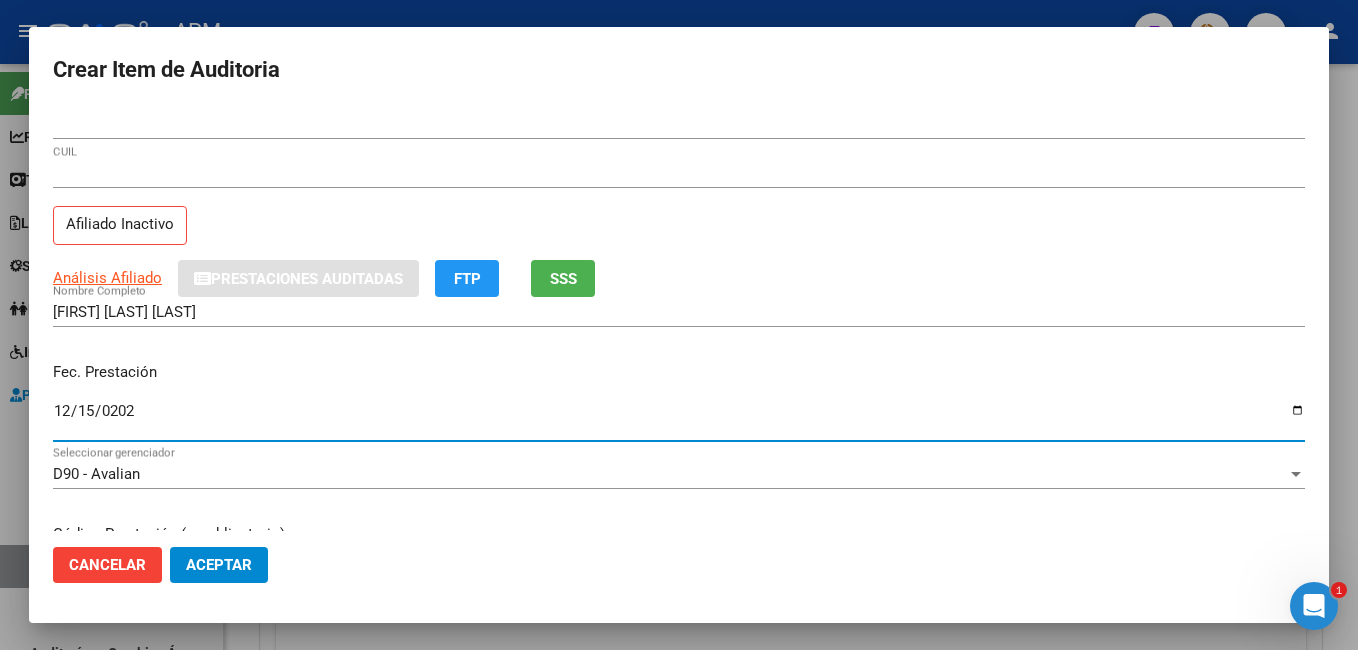 type on "[DATE]" 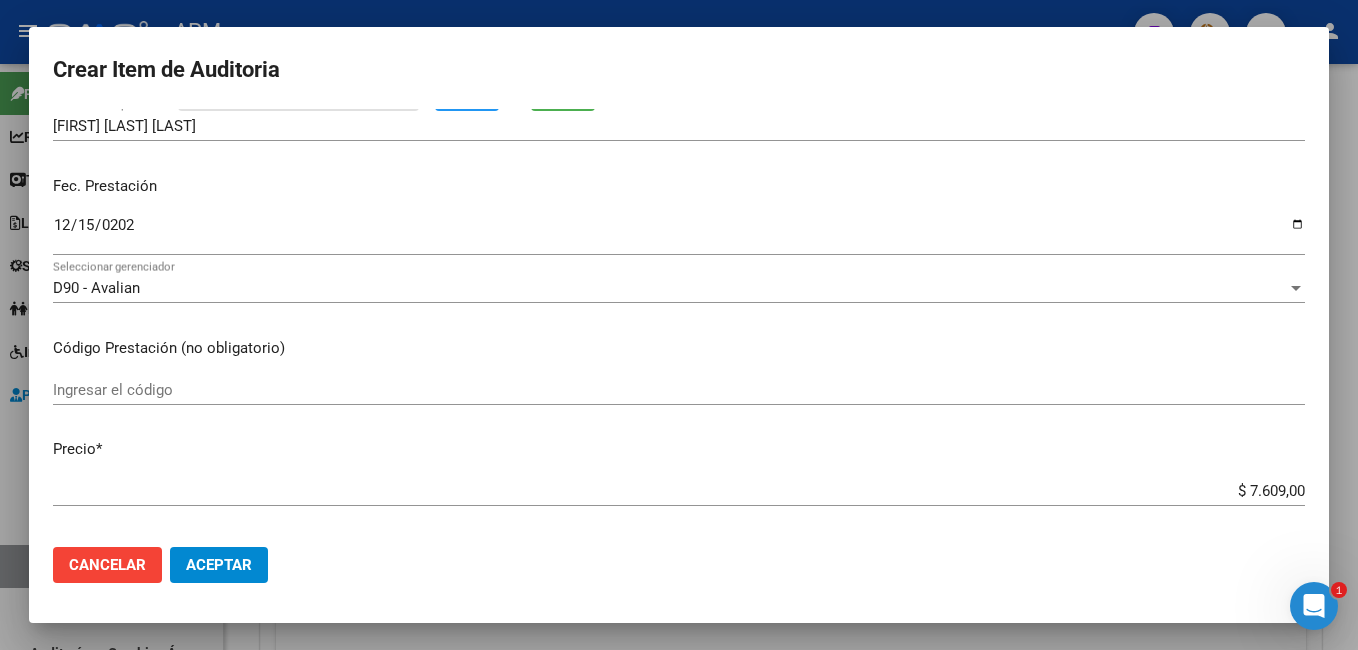 scroll, scrollTop: 400, scrollLeft: 0, axis: vertical 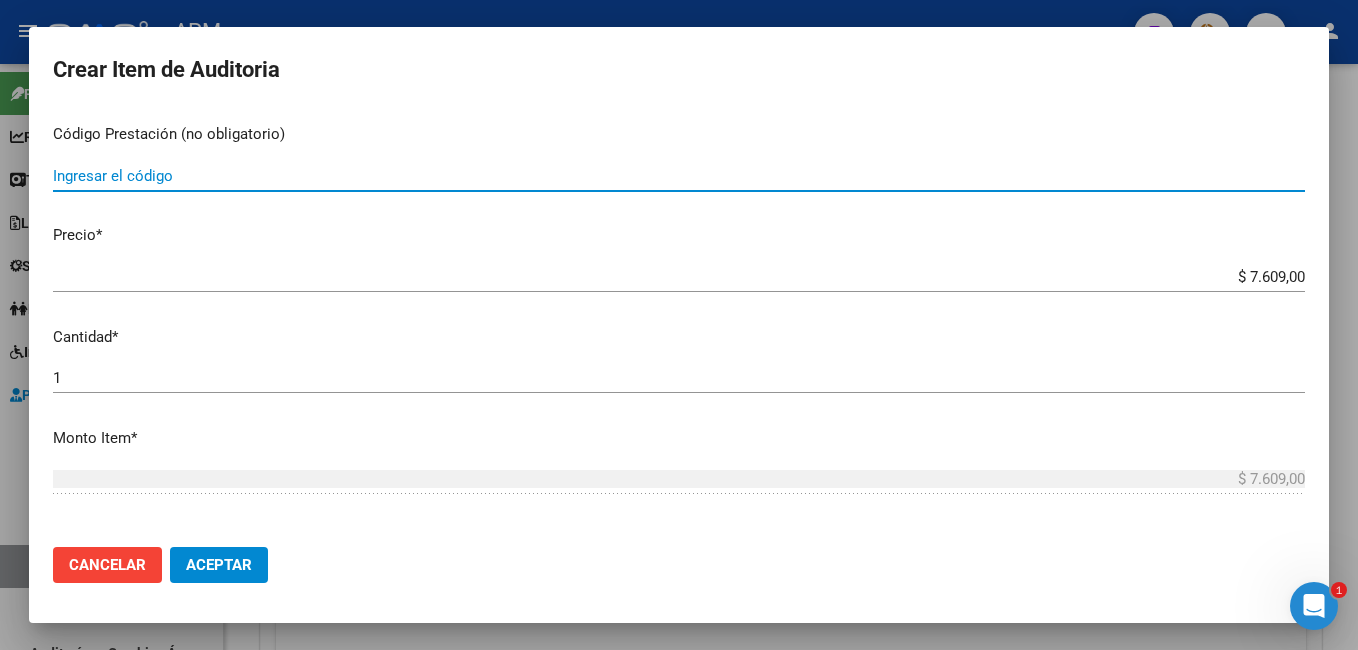 click on "Ingresar el código" at bounding box center (679, 176) 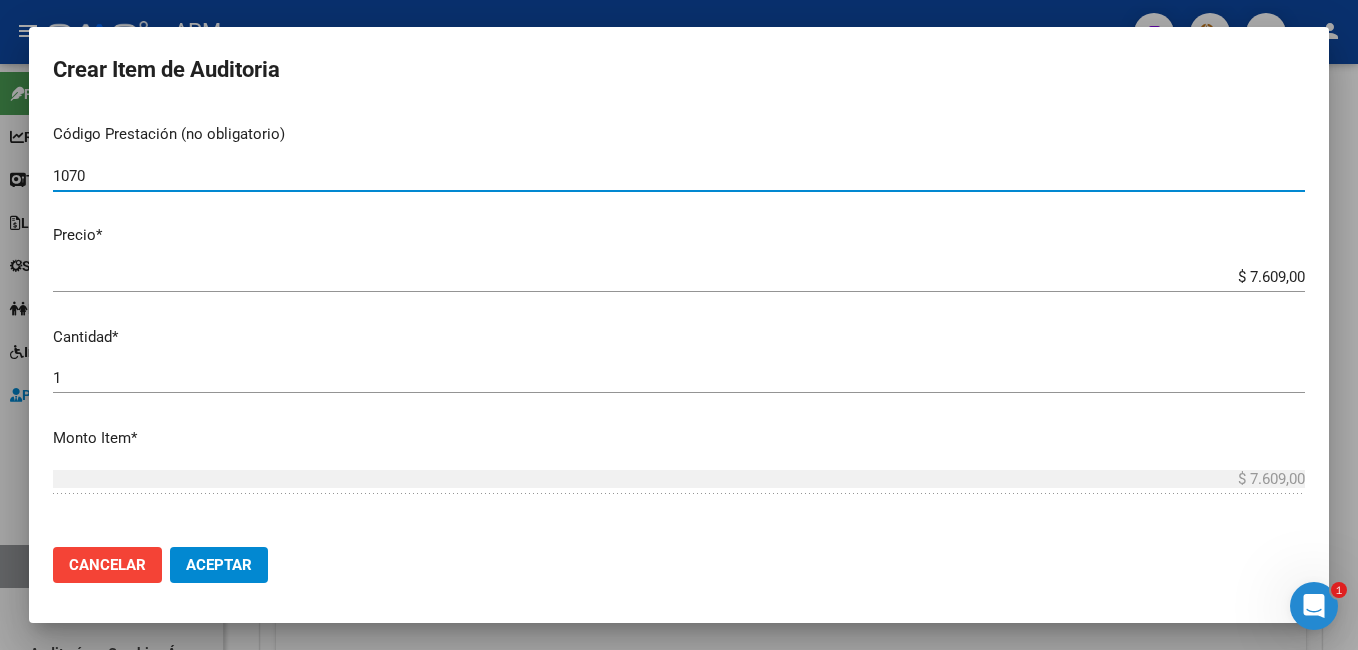 type on "1070" 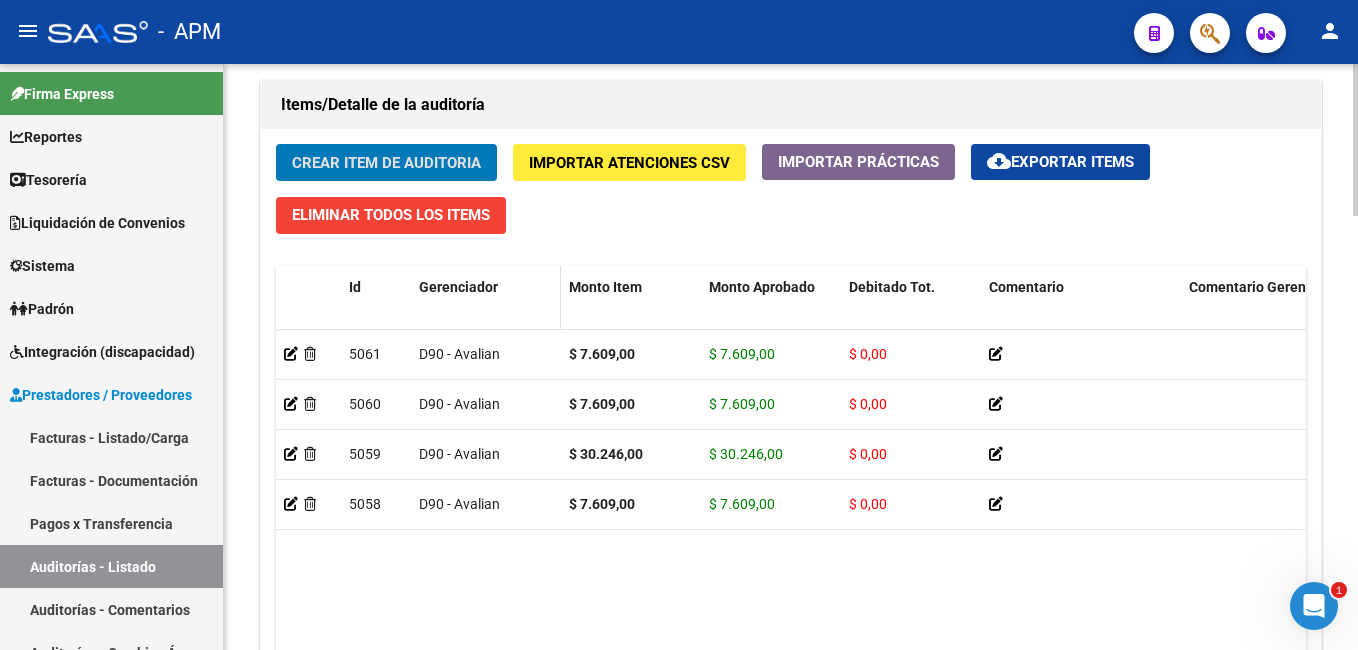 scroll, scrollTop: 1674, scrollLeft: 0, axis: vertical 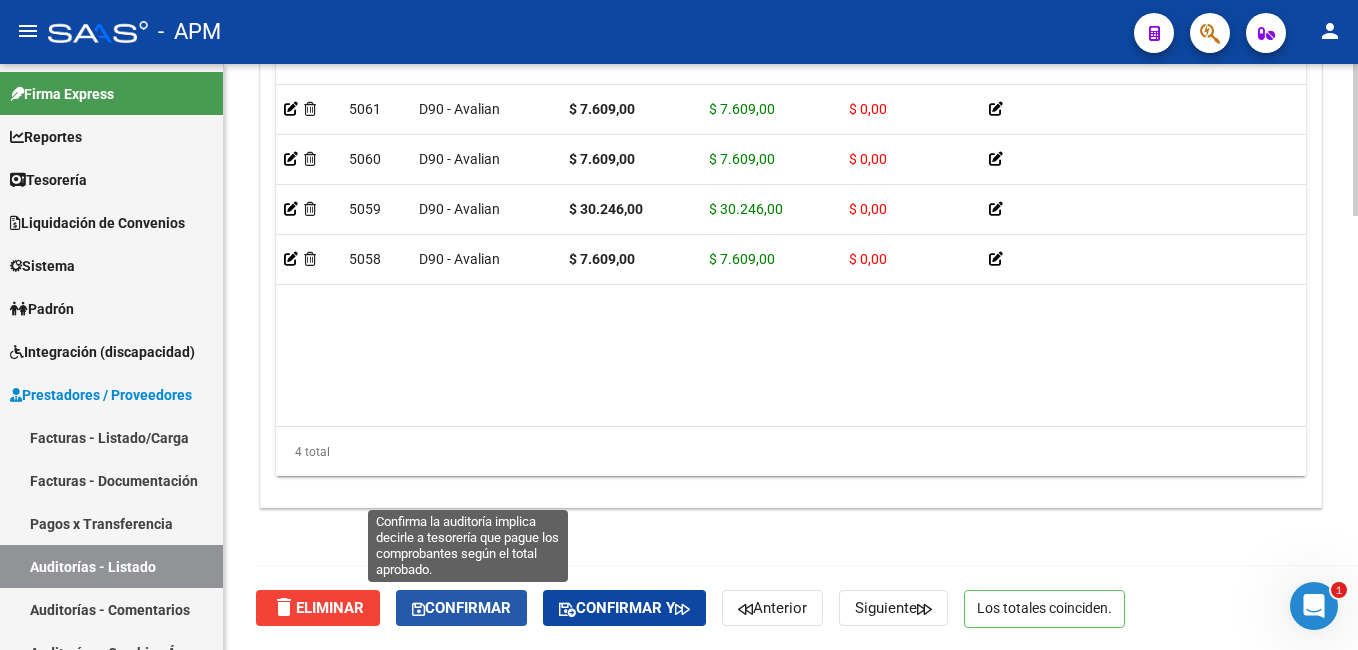 click on "Confirmar" 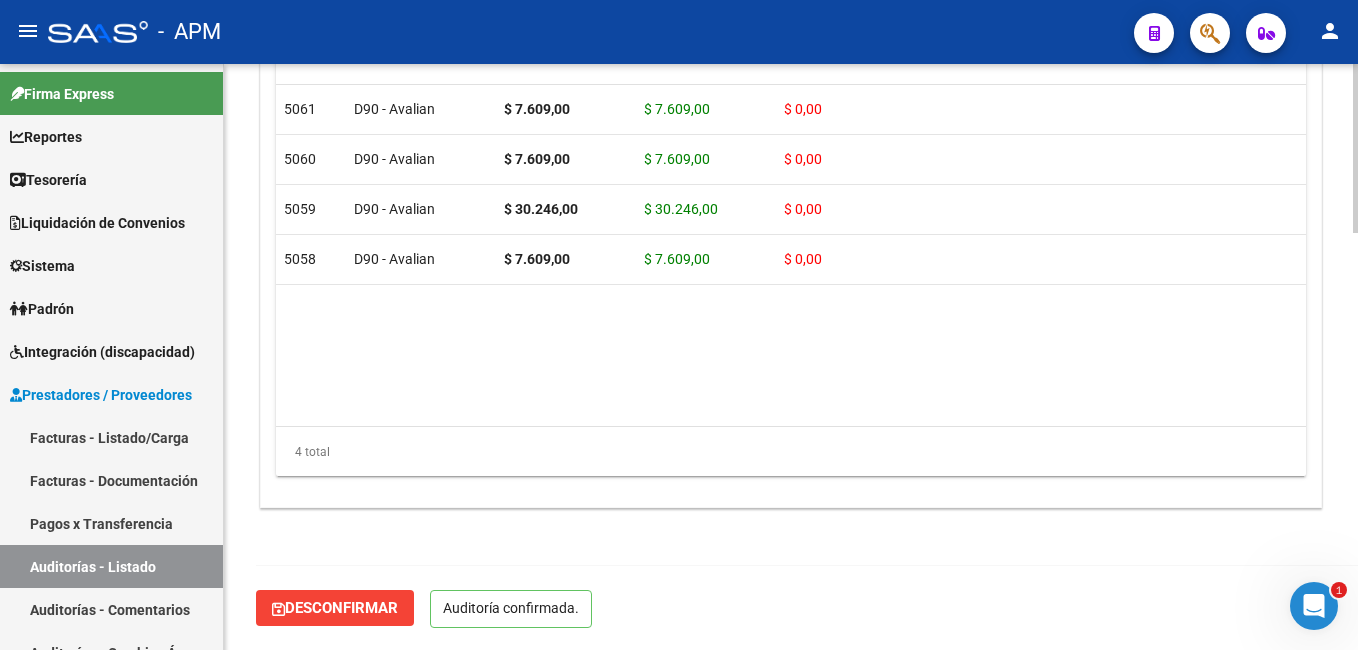 scroll, scrollTop: 1448, scrollLeft: 0, axis: vertical 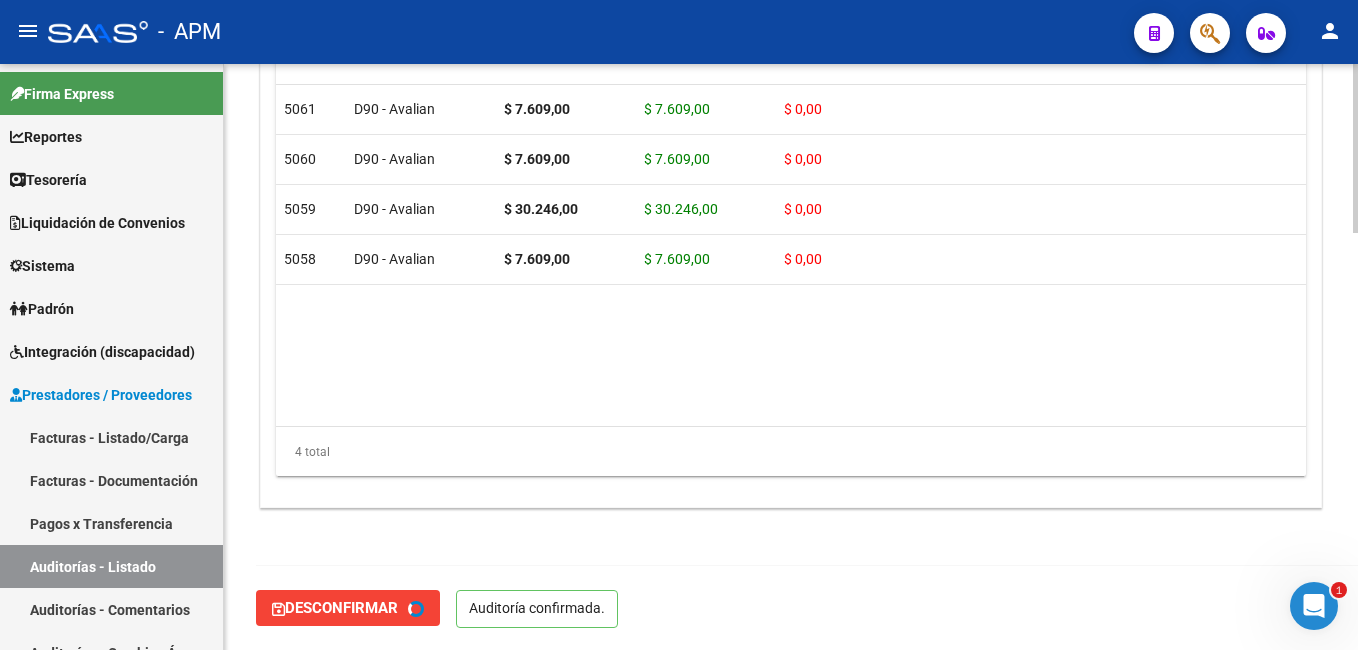 type on "202508" 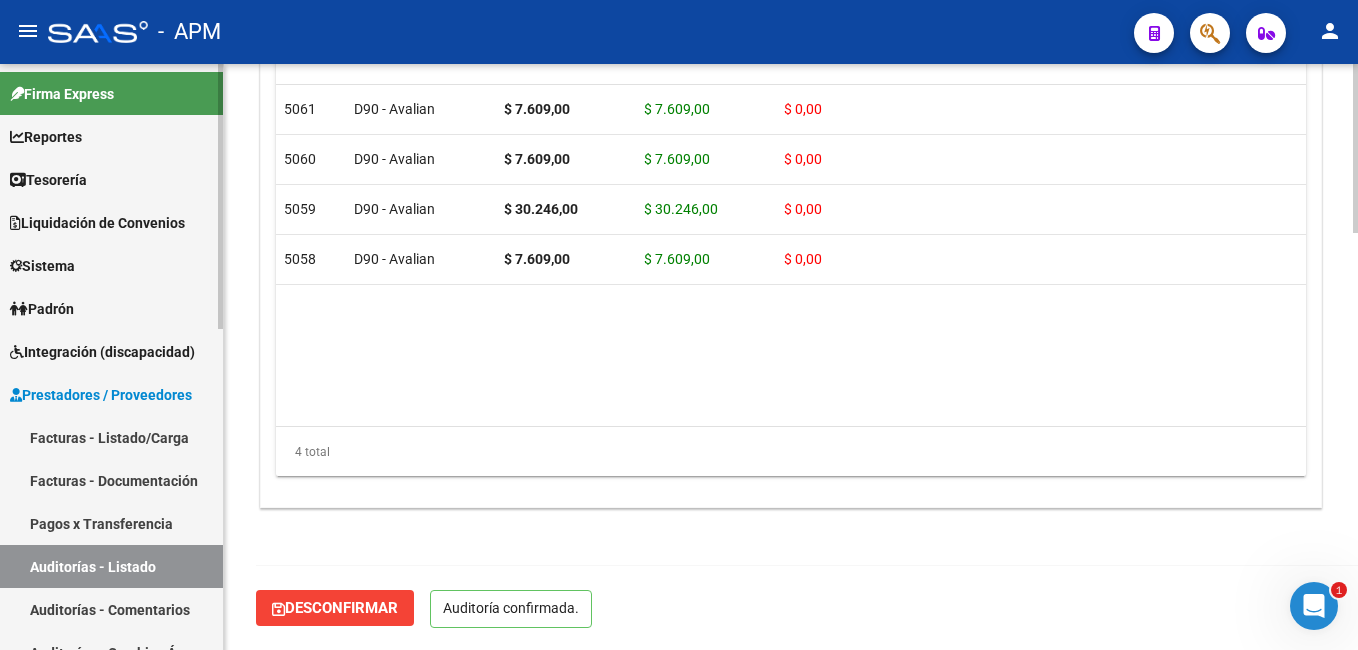 click on "Prestadores / Proveedores" at bounding box center [101, 395] 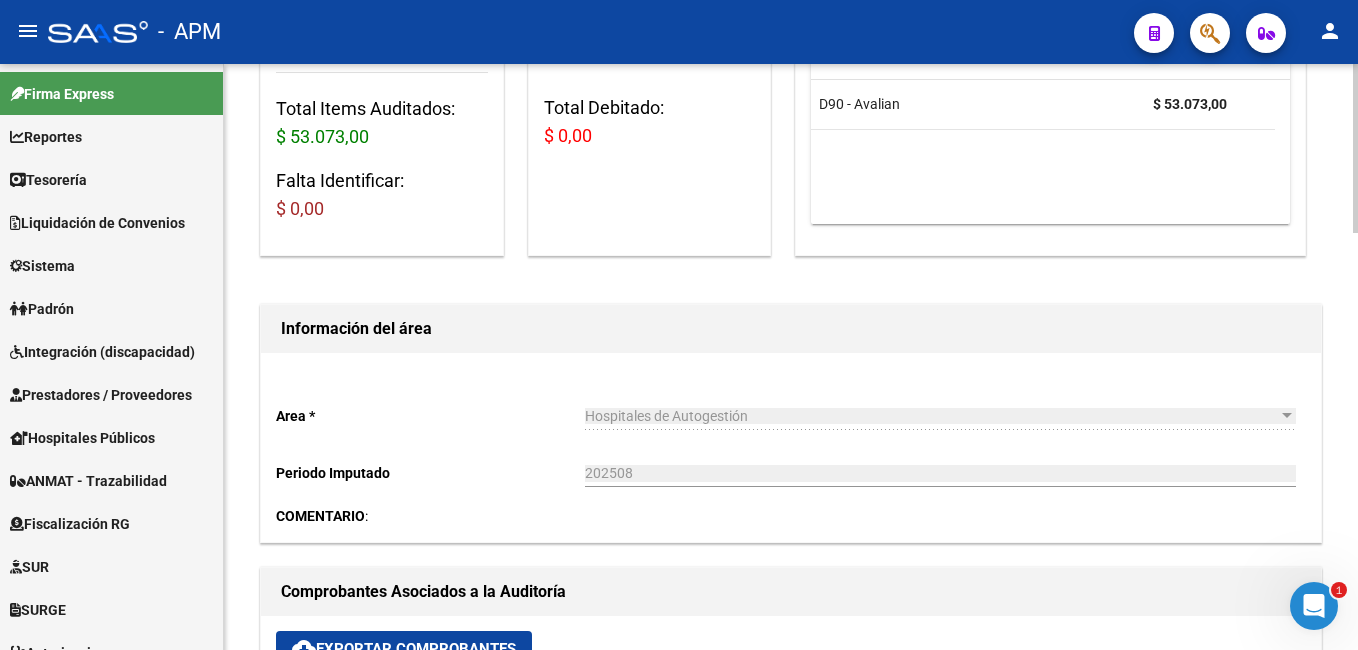 scroll, scrollTop: 300, scrollLeft: 0, axis: vertical 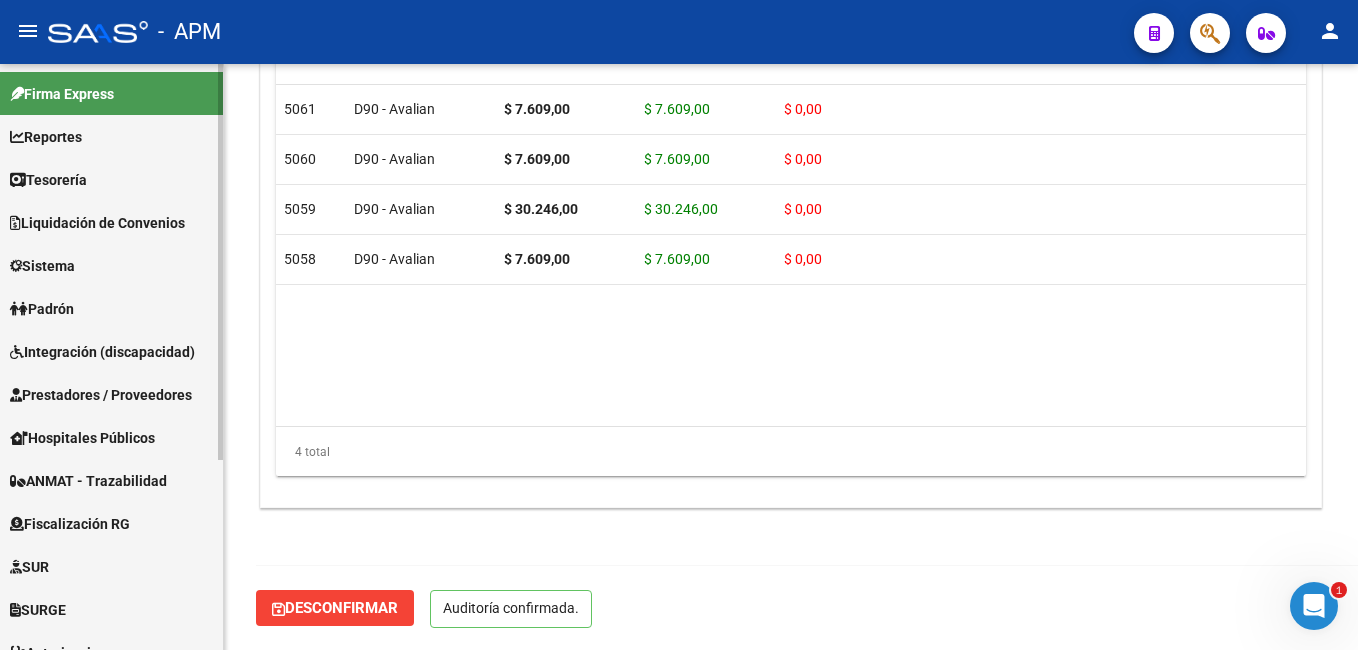 click on "Integración (discapacidad)" at bounding box center (102, 352) 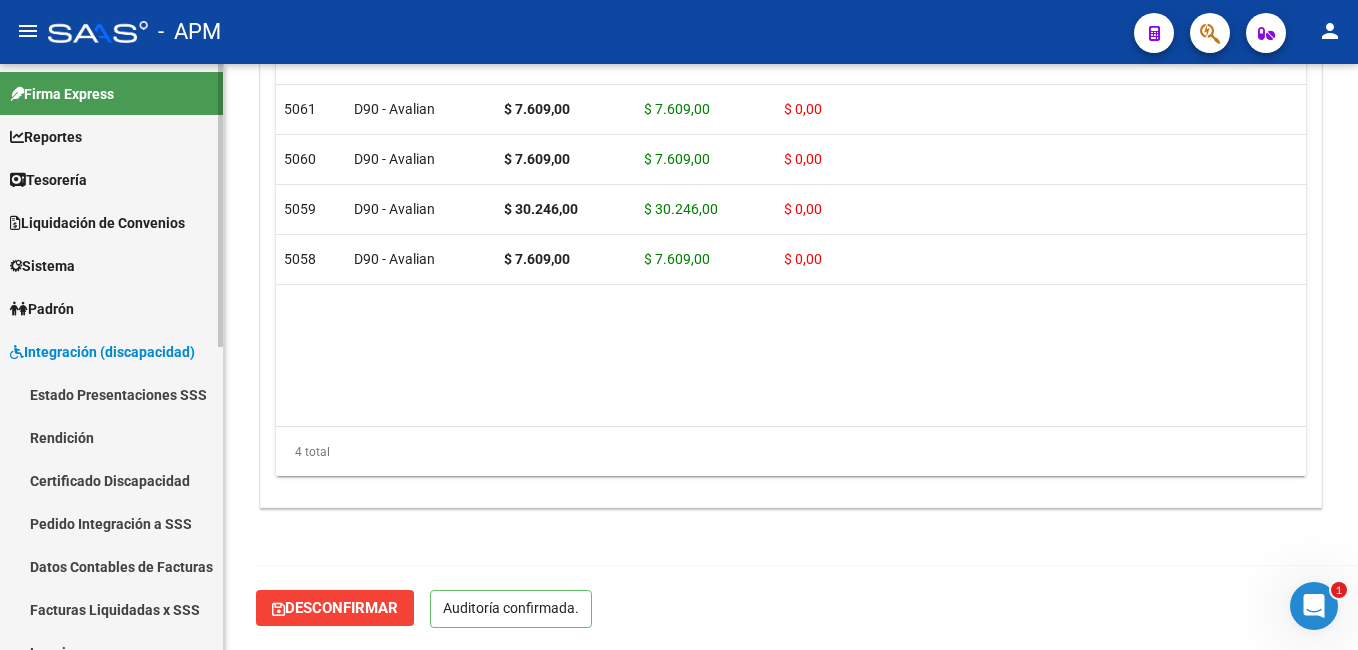 click on "Estado Presentaciones SSS" at bounding box center (111, 394) 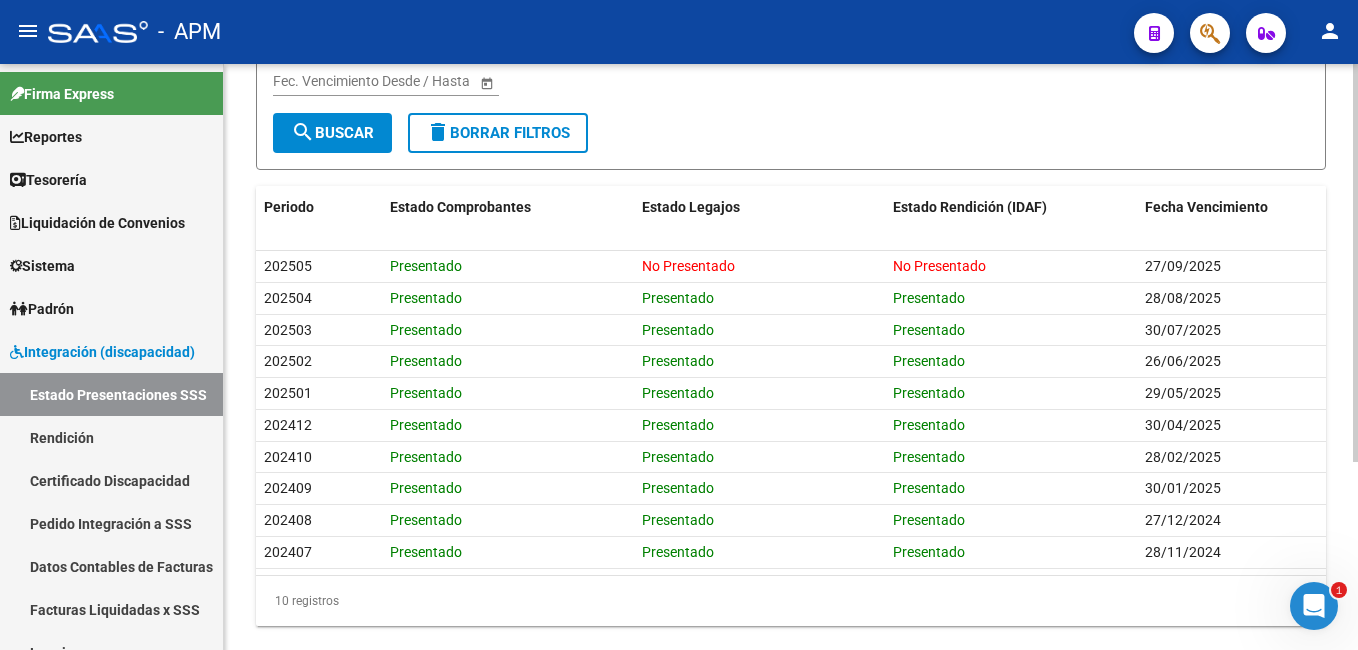 scroll, scrollTop: 276, scrollLeft: 0, axis: vertical 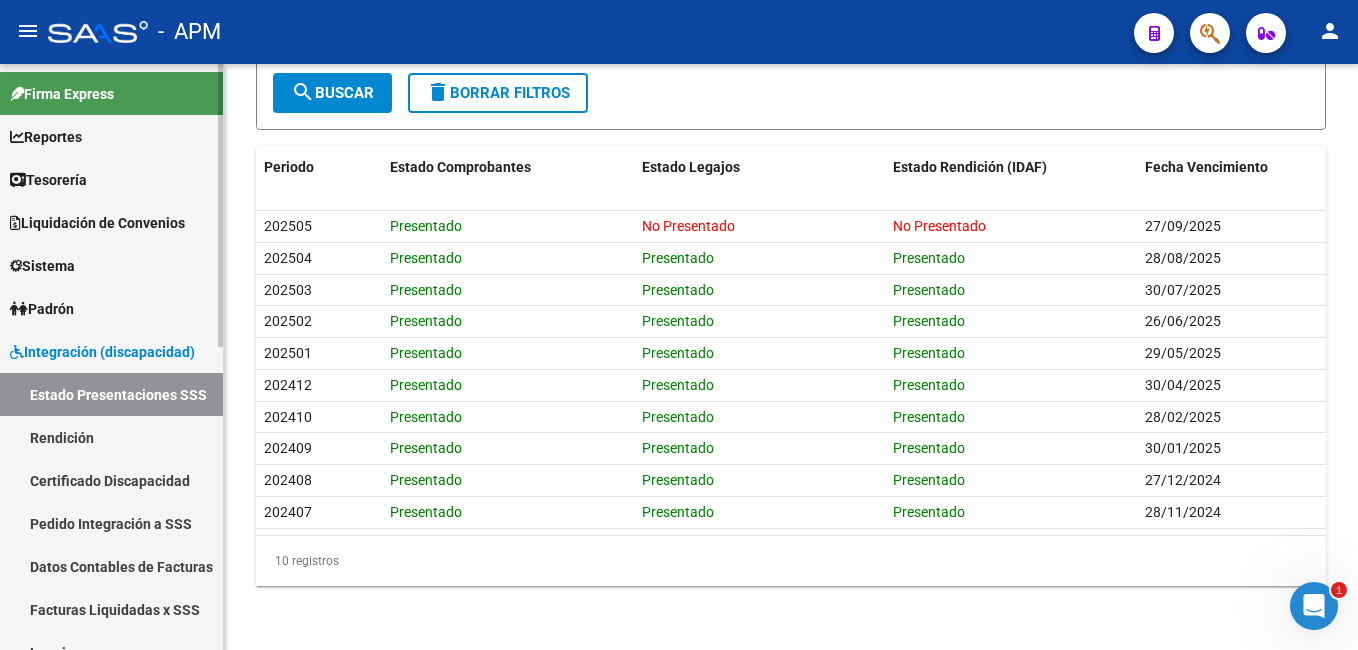 click on "Rendición" at bounding box center [111, 437] 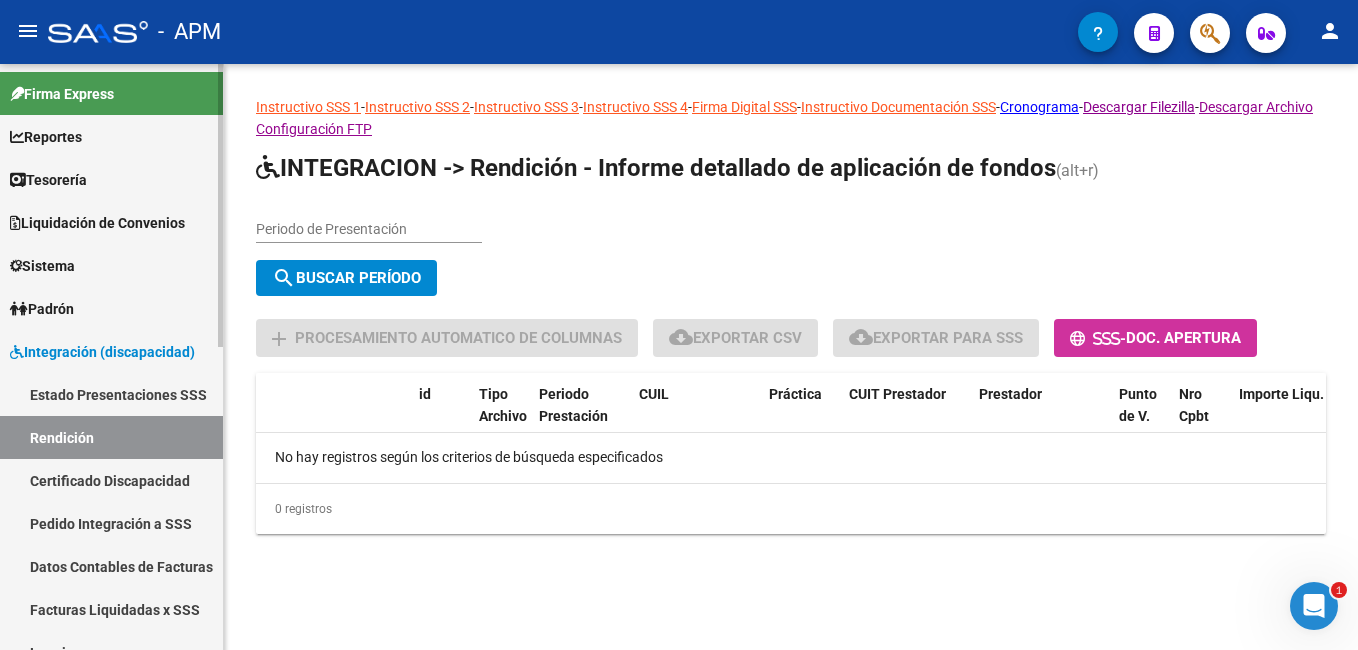 scroll, scrollTop: 0, scrollLeft: 0, axis: both 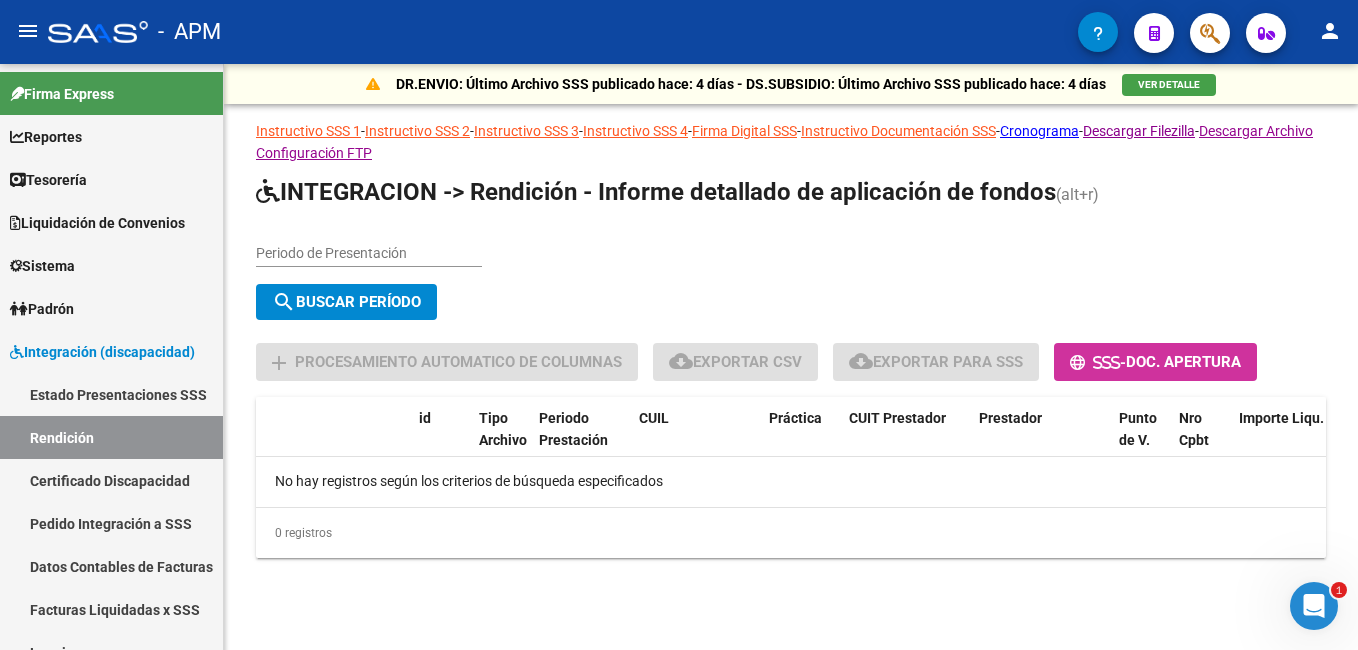 click on "Periodo de Presentación" at bounding box center (369, 253) 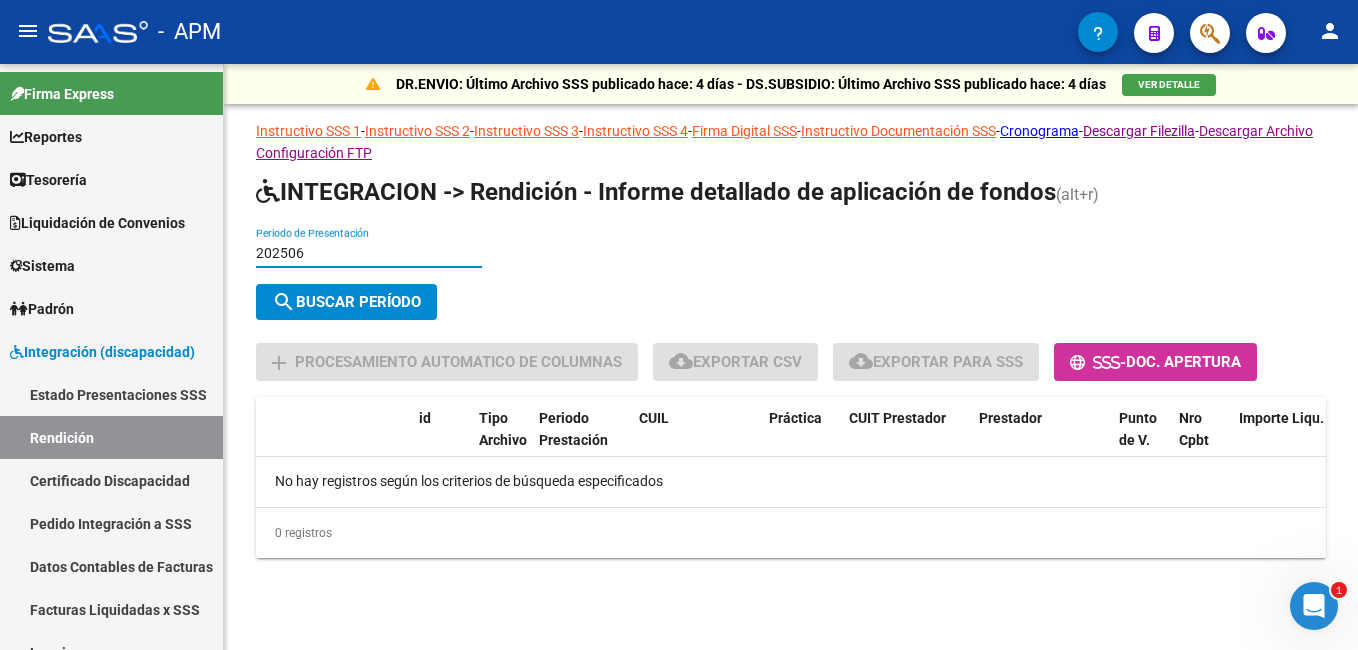 type on "202506" 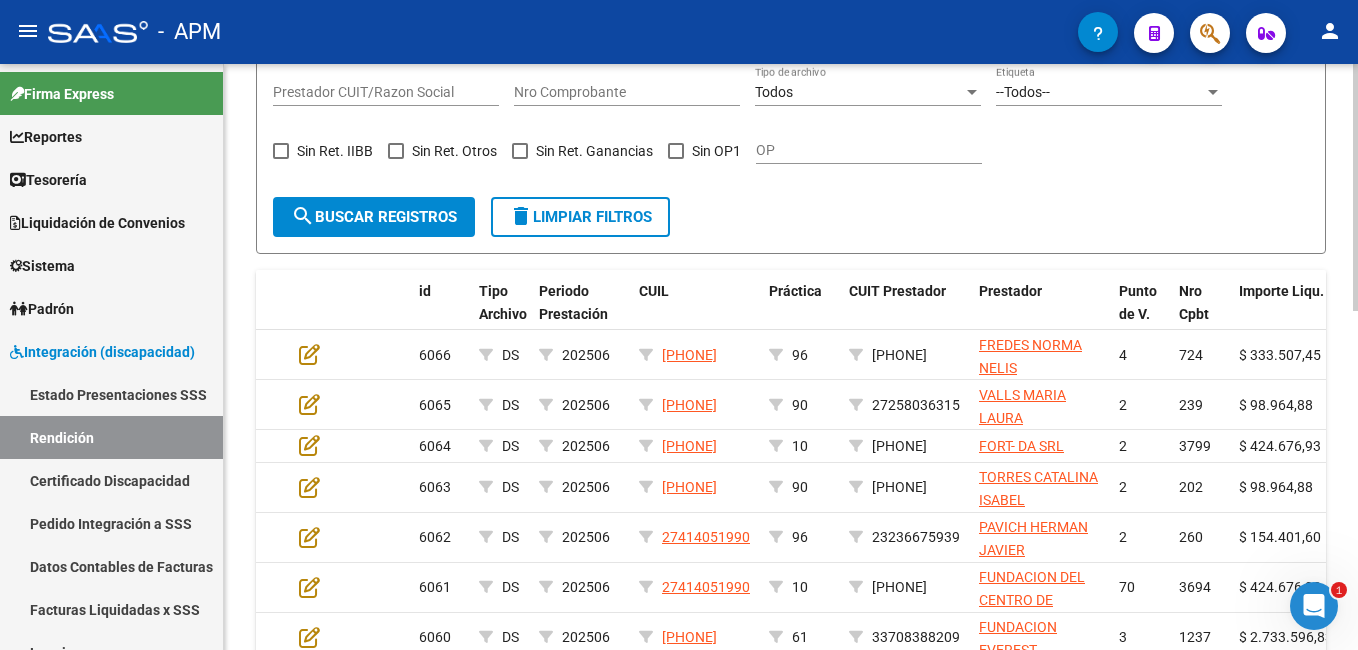 scroll, scrollTop: 406, scrollLeft: 0, axis: vertical 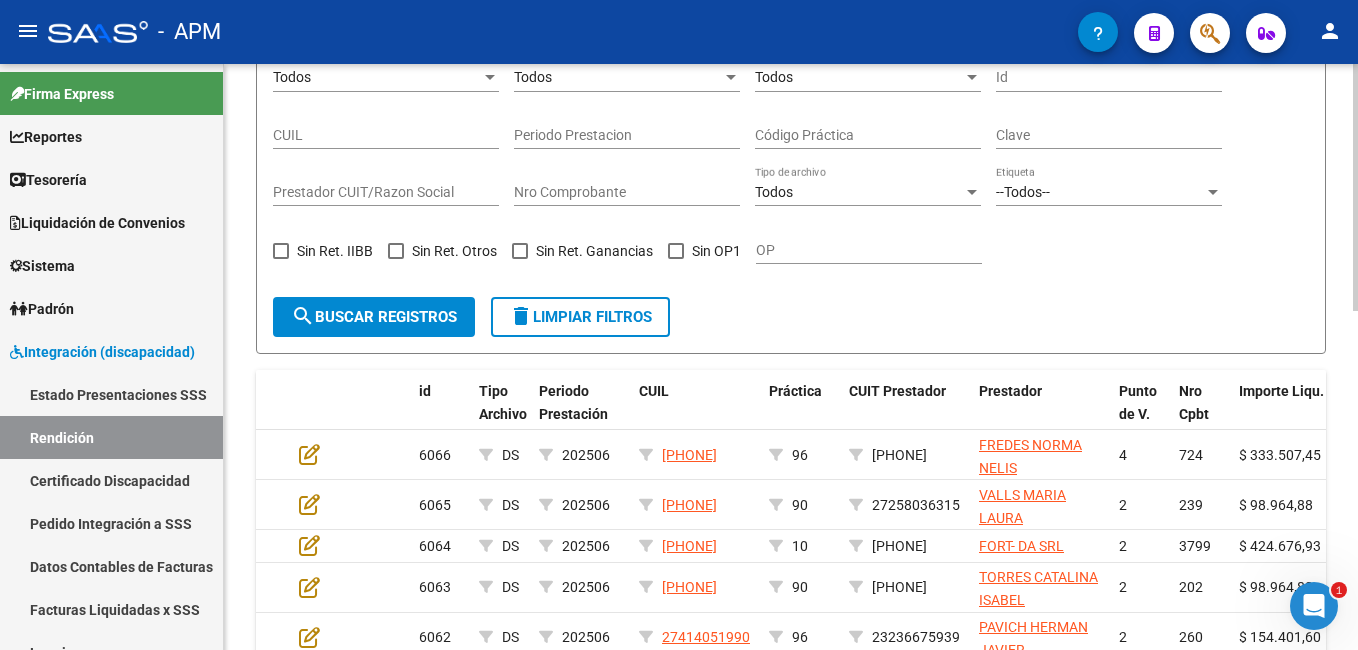 click at bounding box center (676, 251) 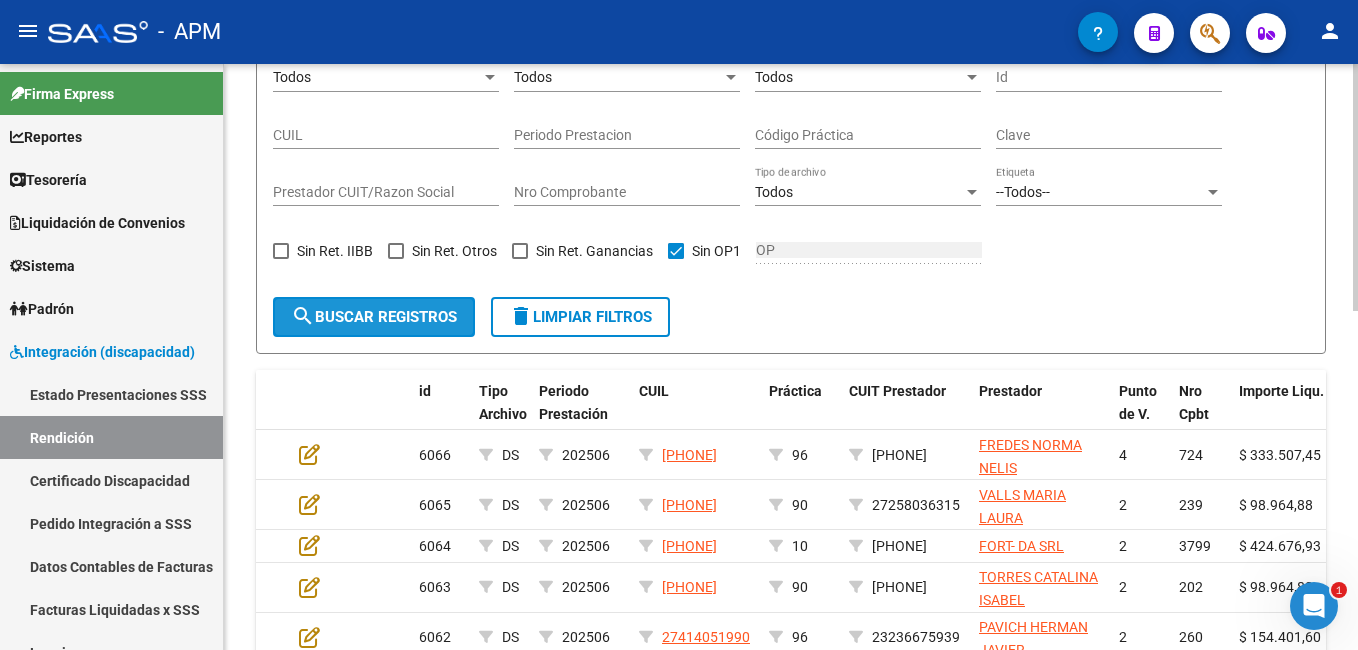 click on "search  Buscar registros" 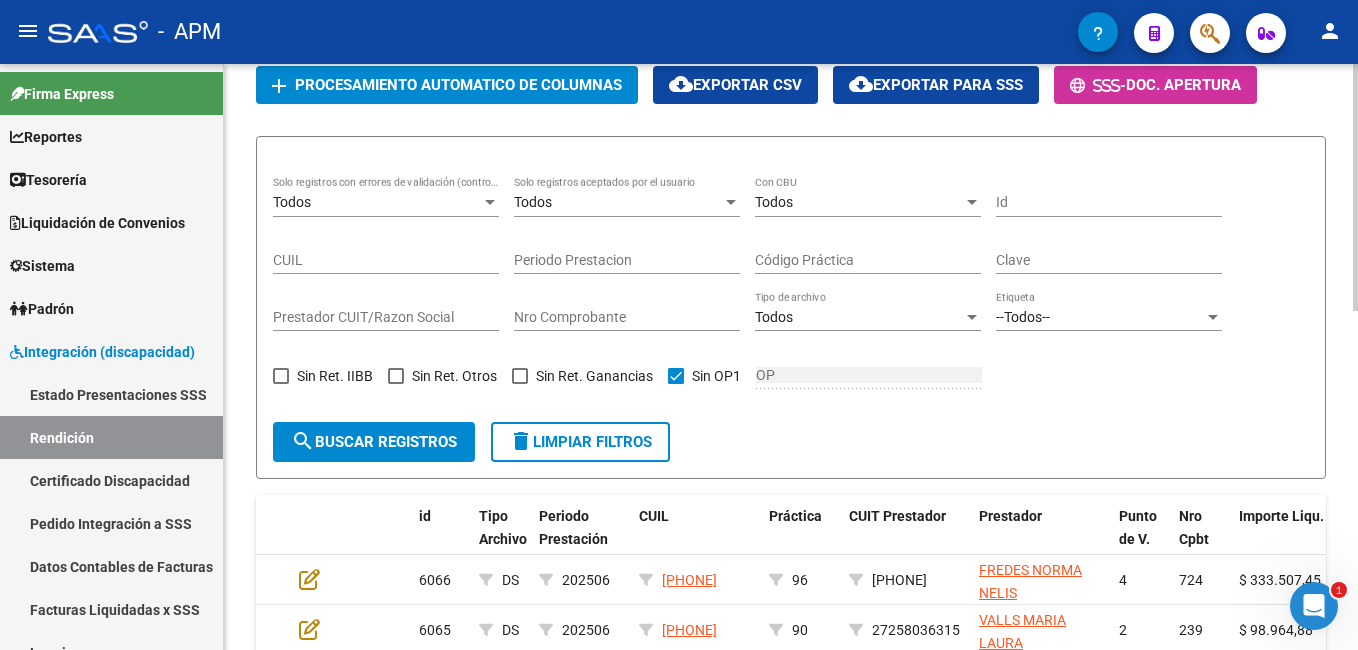 scroll, scrollTop: 106, scrollLeft: 0, axis: vertical 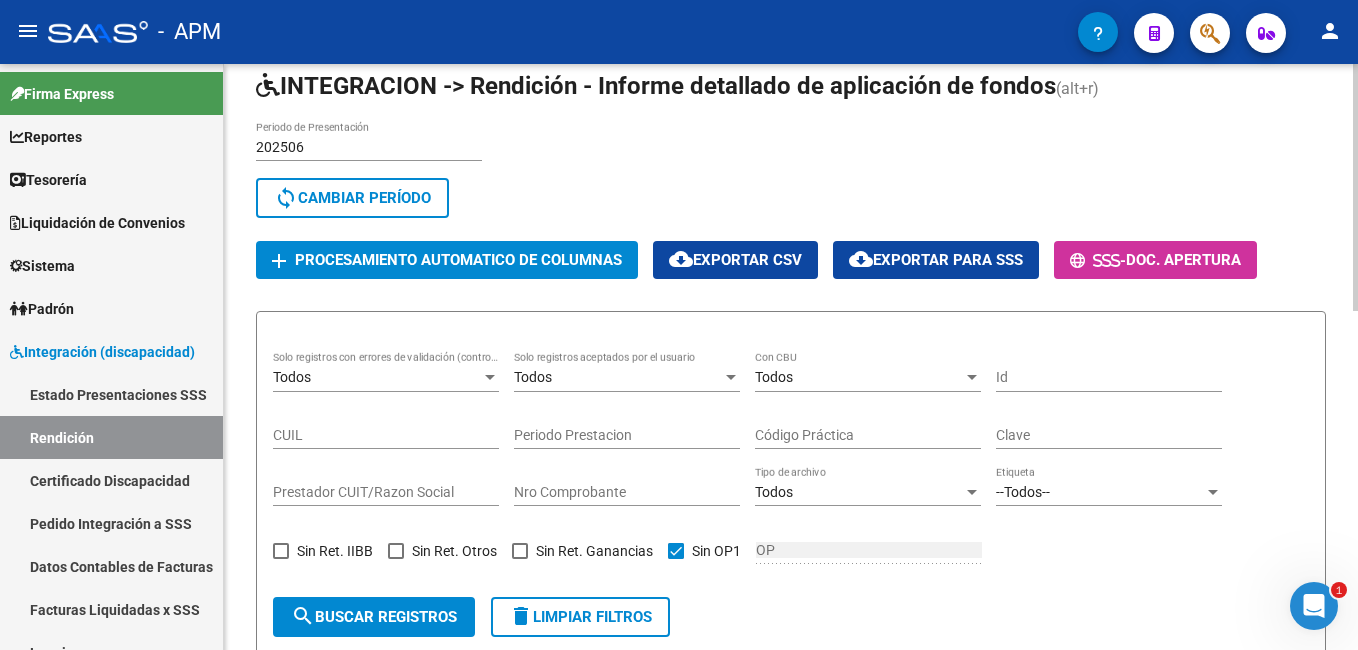 click on "202506" at bounding box center (369, 147) 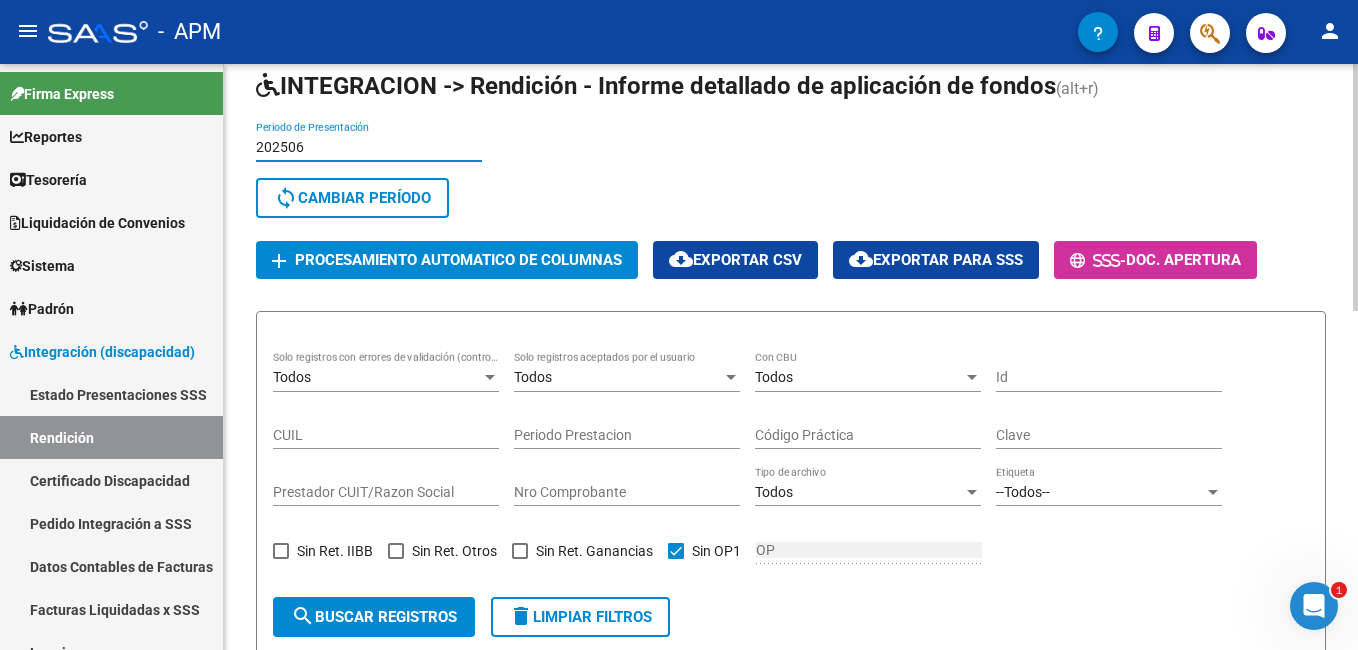click on "sync  Cambiar Período" 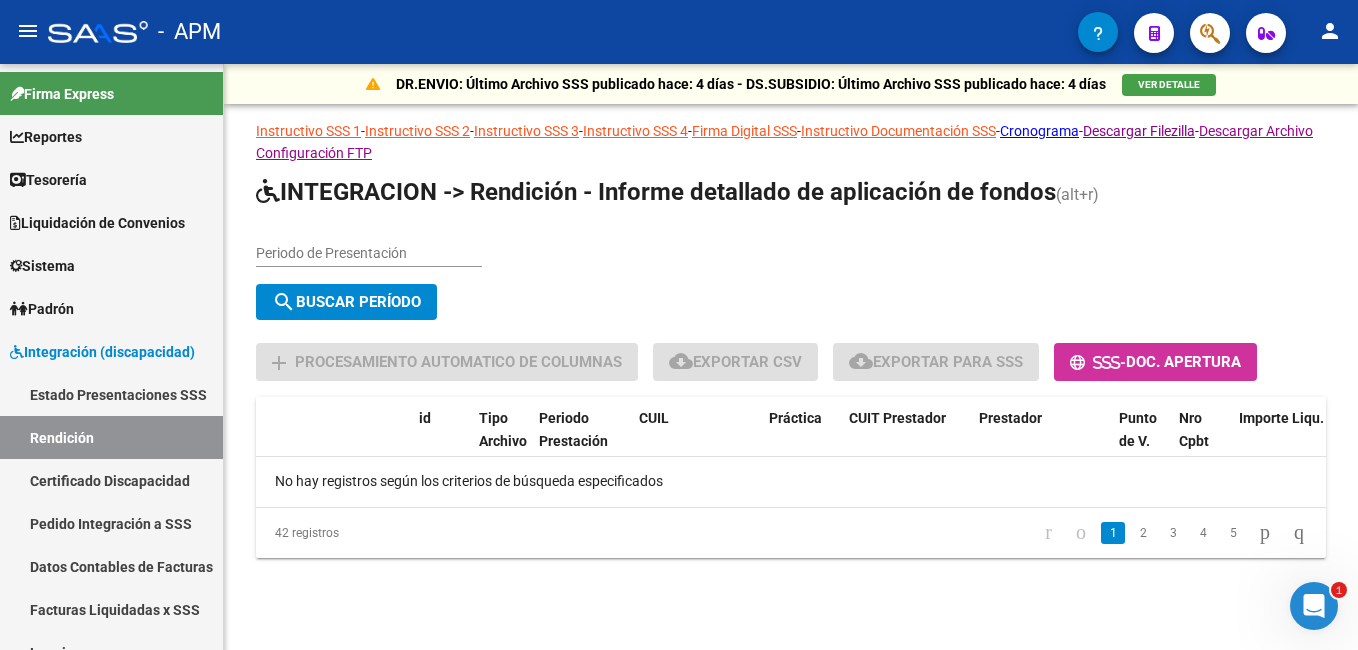 scroll, scrollTop: 0, scrollLeft: 0, axis: both 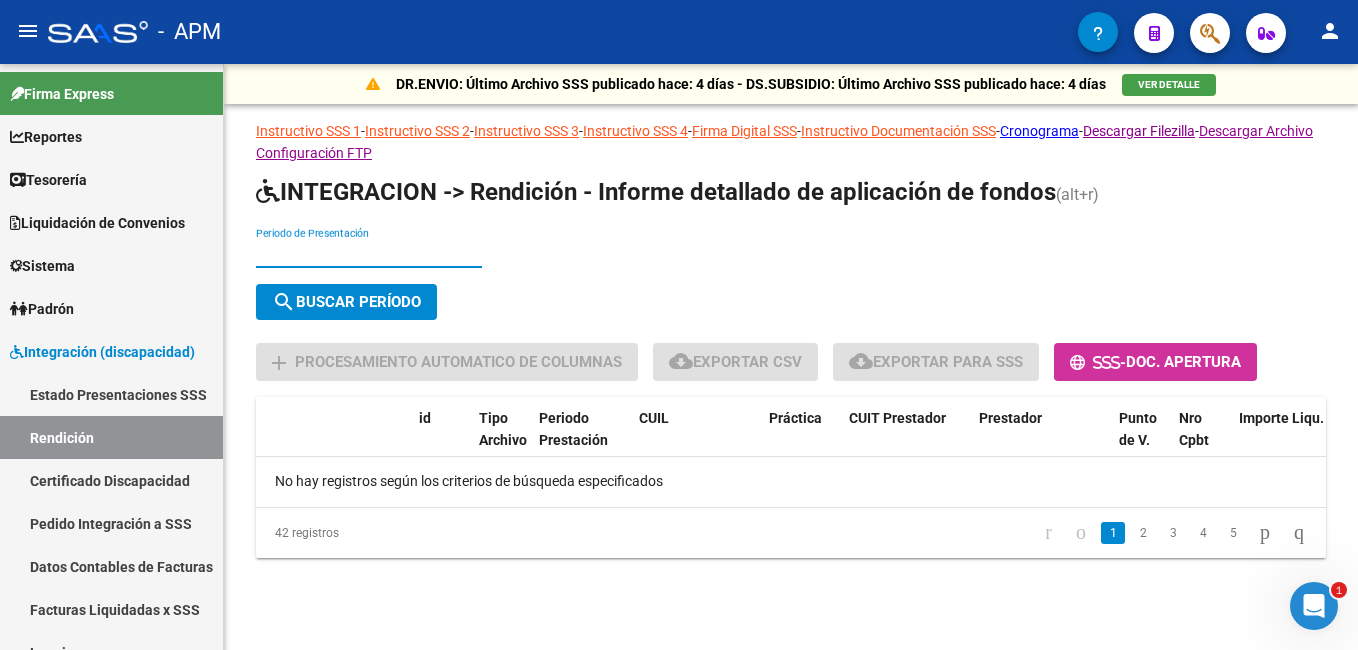 click on "Periodo de Presentación" at bounding box center [369, 253] 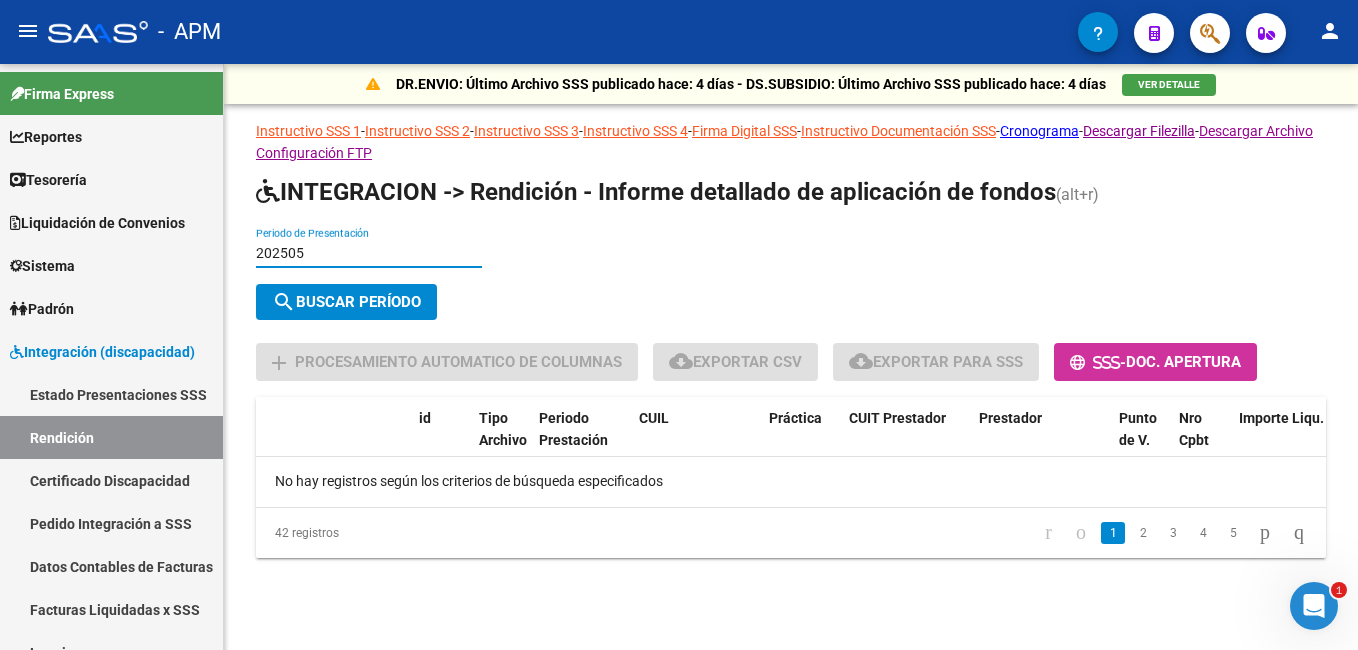 type on "202505" 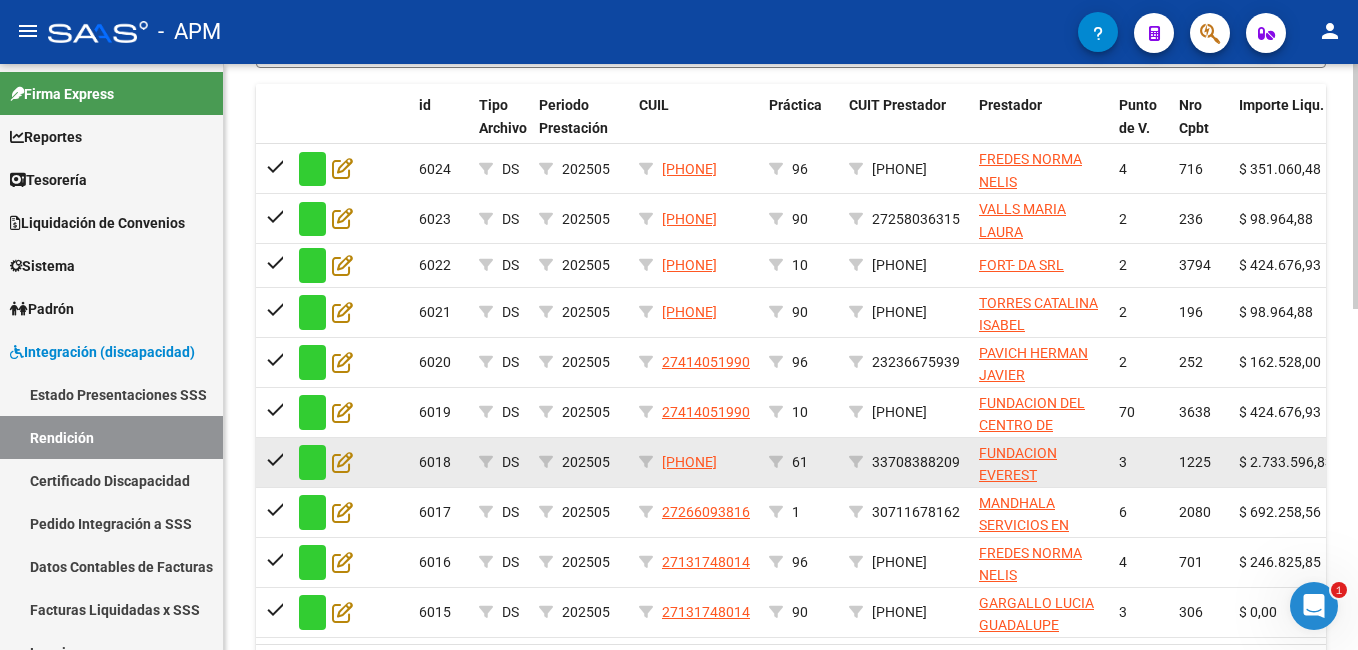 scroll, scrollTop: 516, scrollLeft: 0, axis: vertical 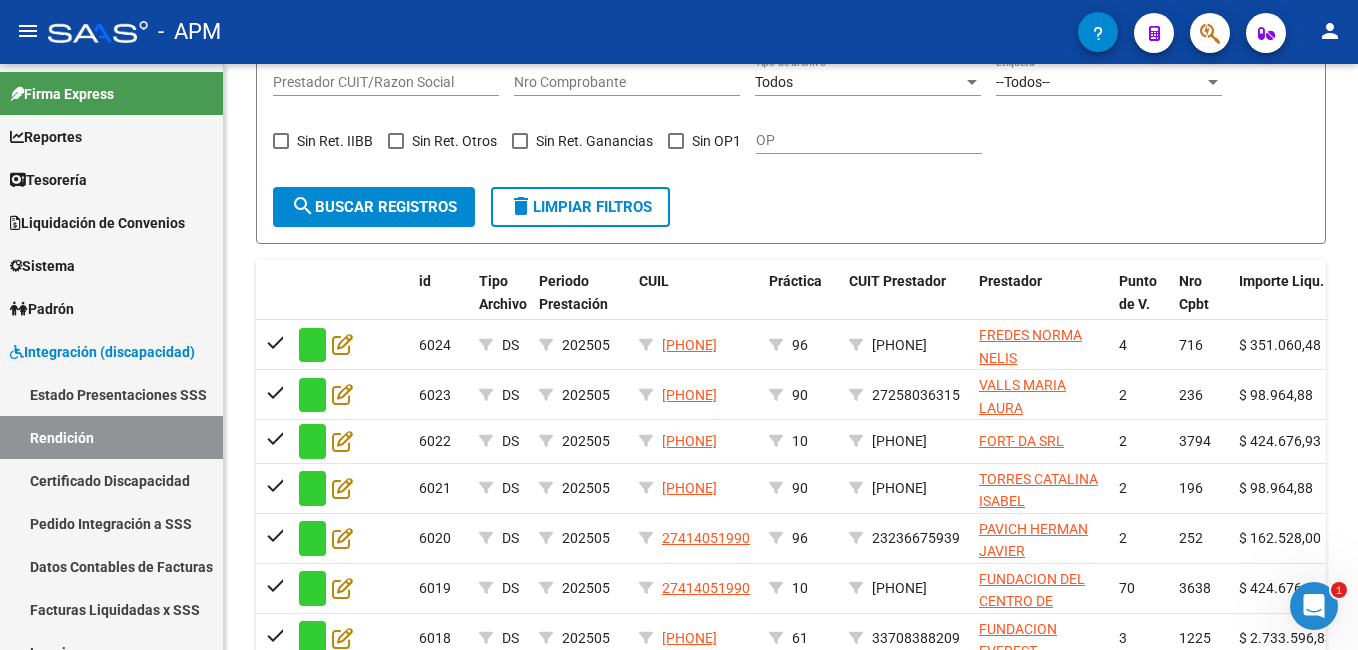 click at bounding box center (1314, 606) 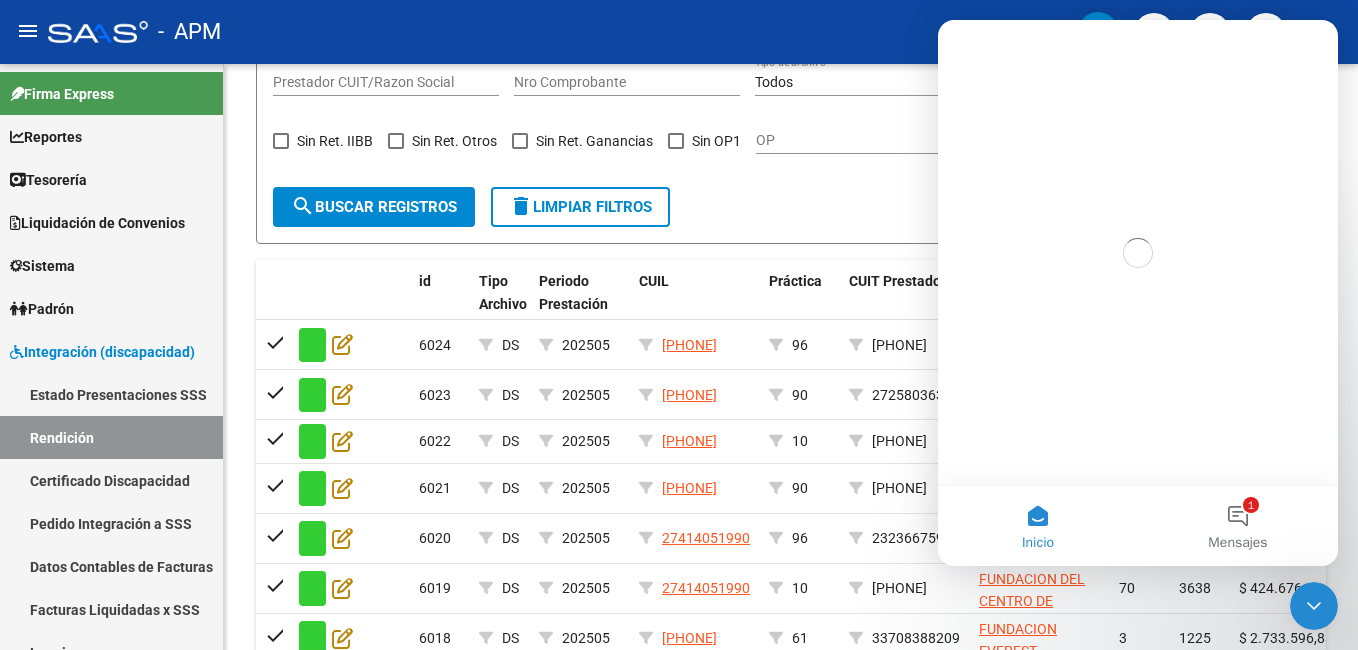 scroll, scrollTop: 0, scrollLeft: 0, axis: both 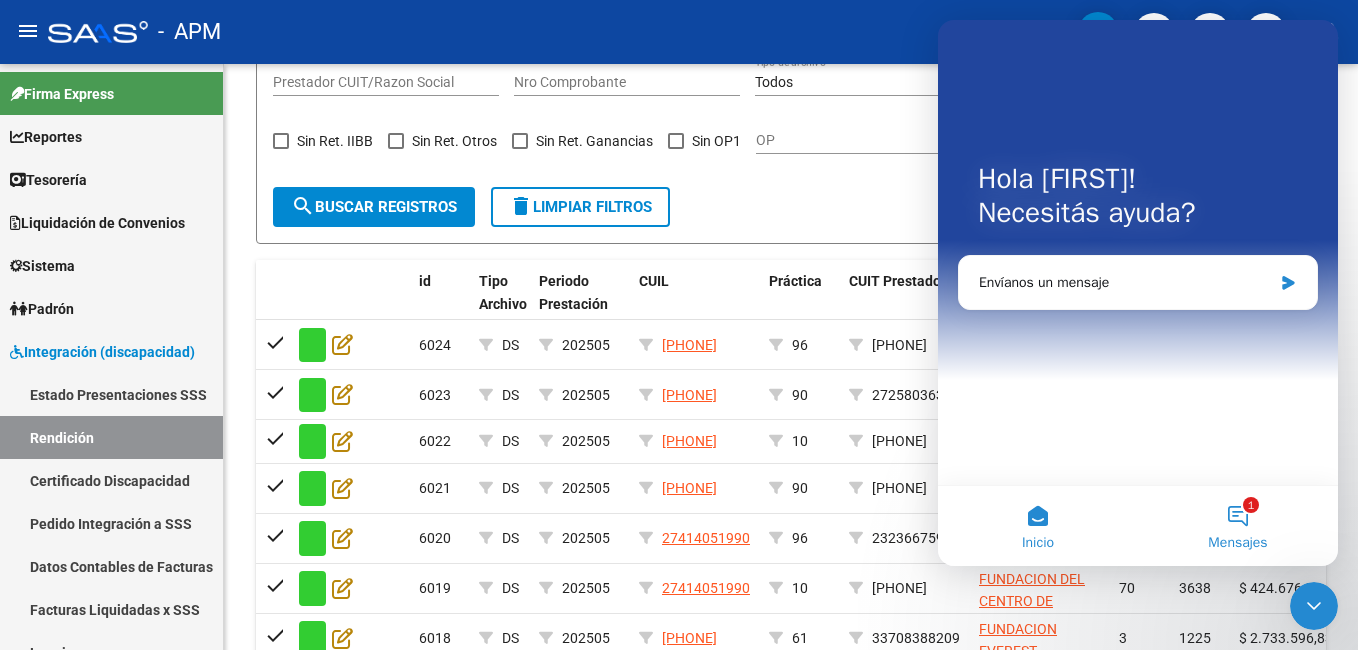 click on "1 Mensajes" at bounding box center [1238, 526] 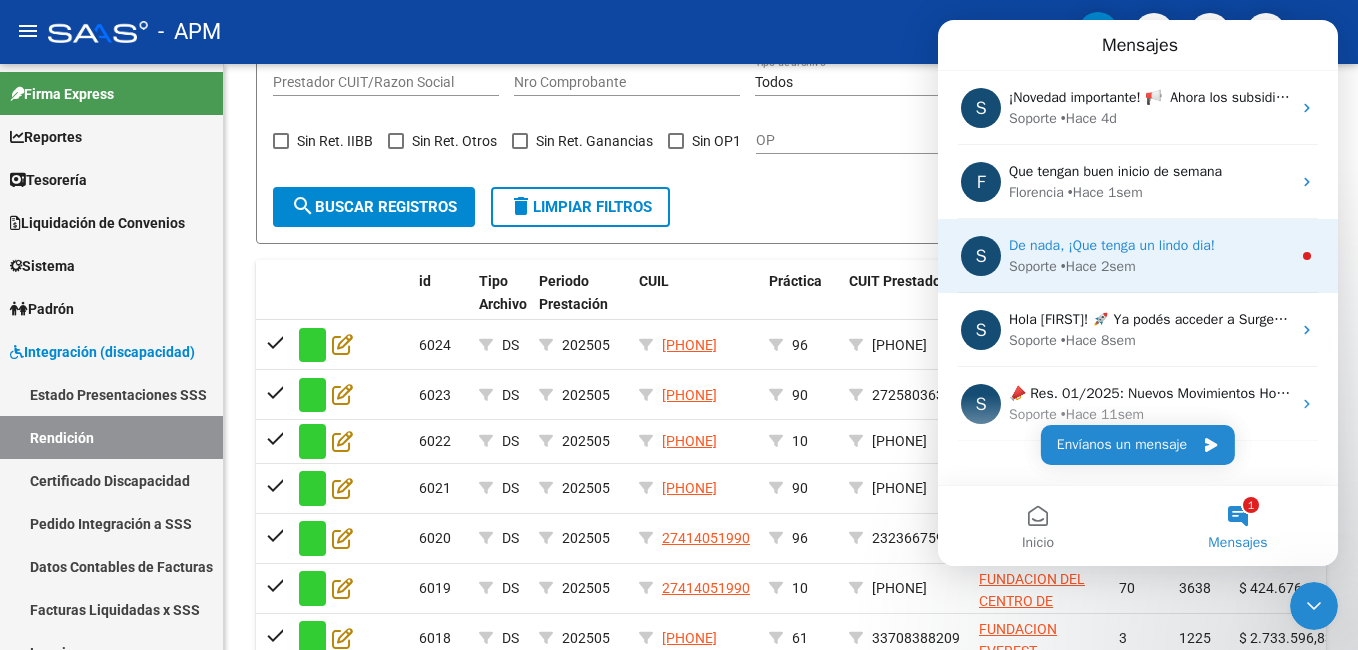 click on "De nada, ¡Que tenga un lindo dia!" at bounding box center [1150, 245] 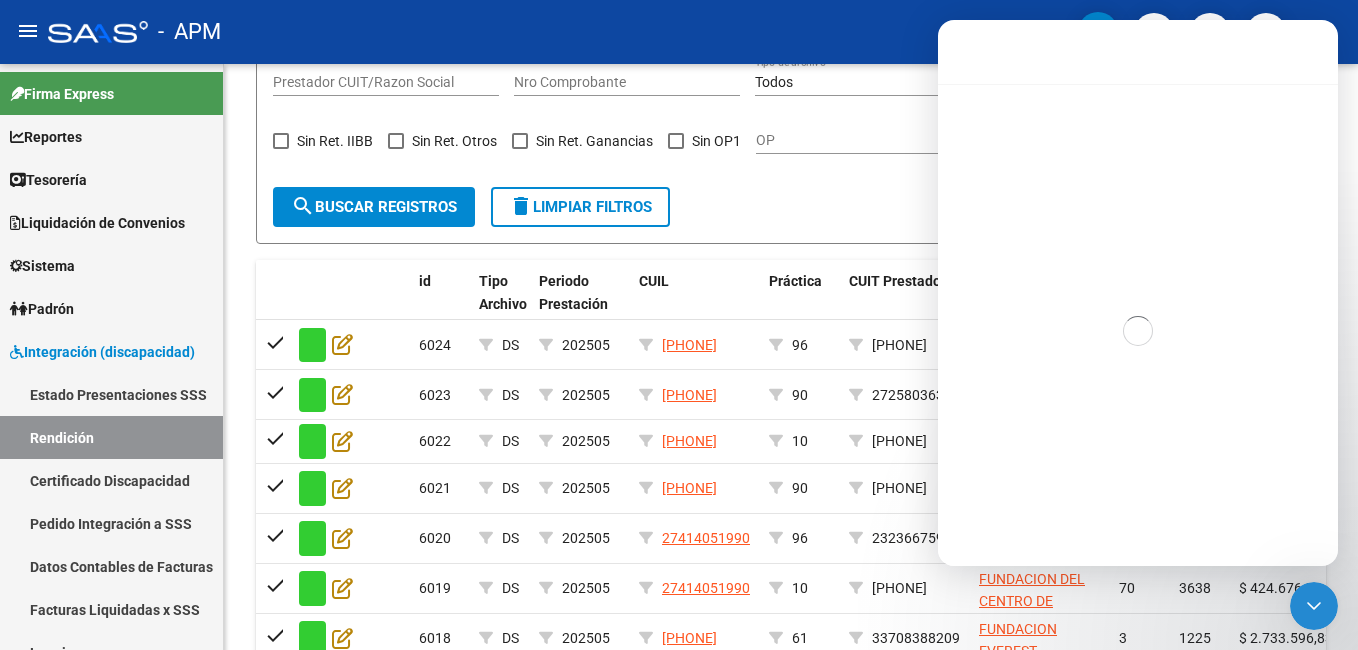 click at bounding box center [1314, 606] 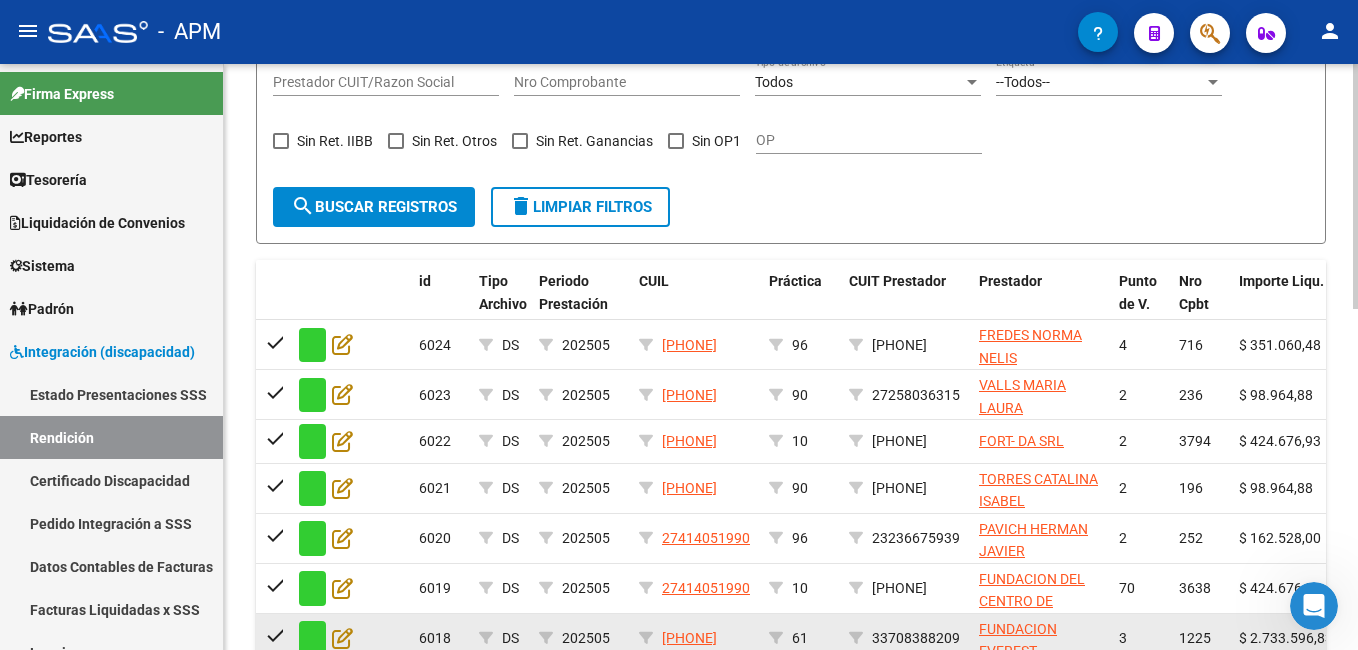 scroll, scrollTop: 0, scrollLeft: 0, axis: both 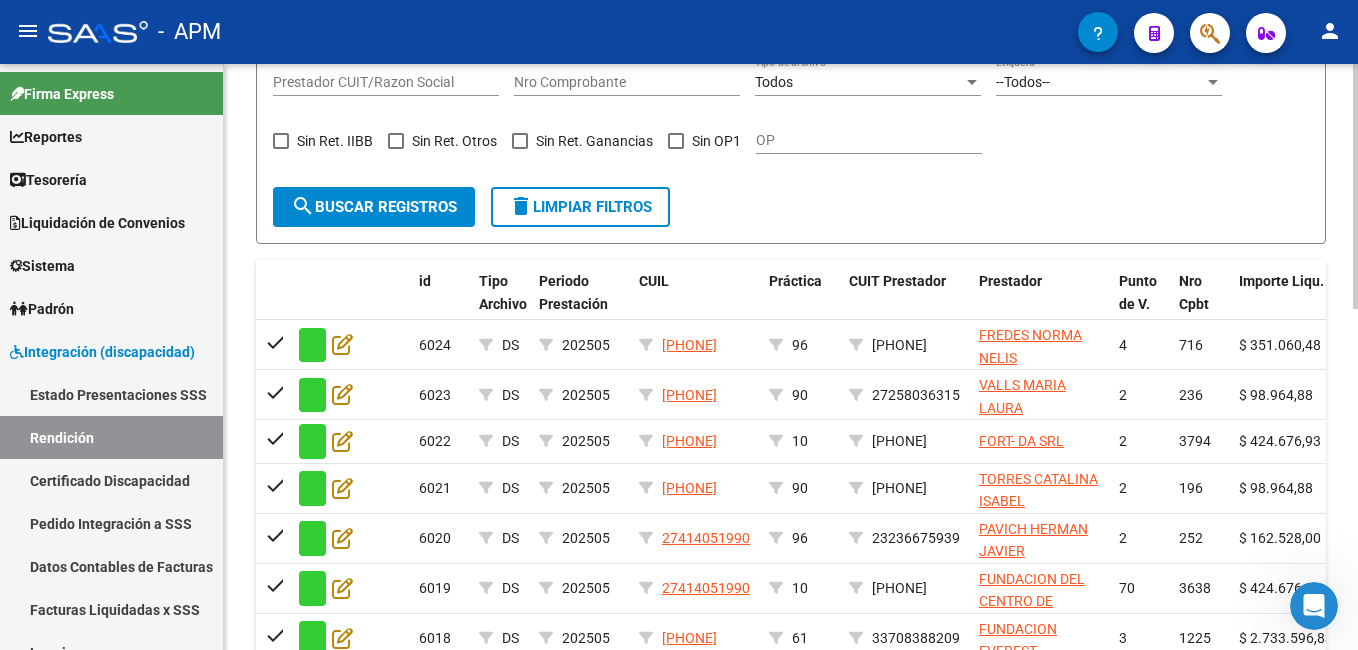 click at bounding box center [676, 141] 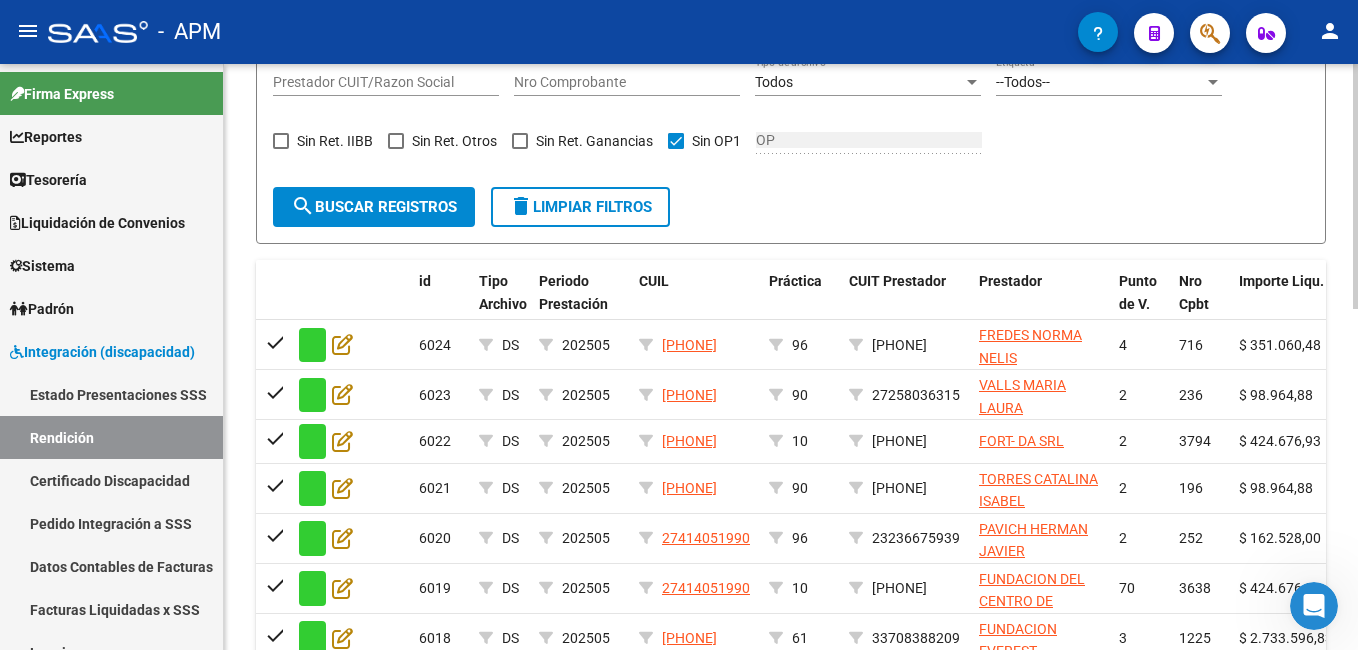 click on "search  Buscar registros" 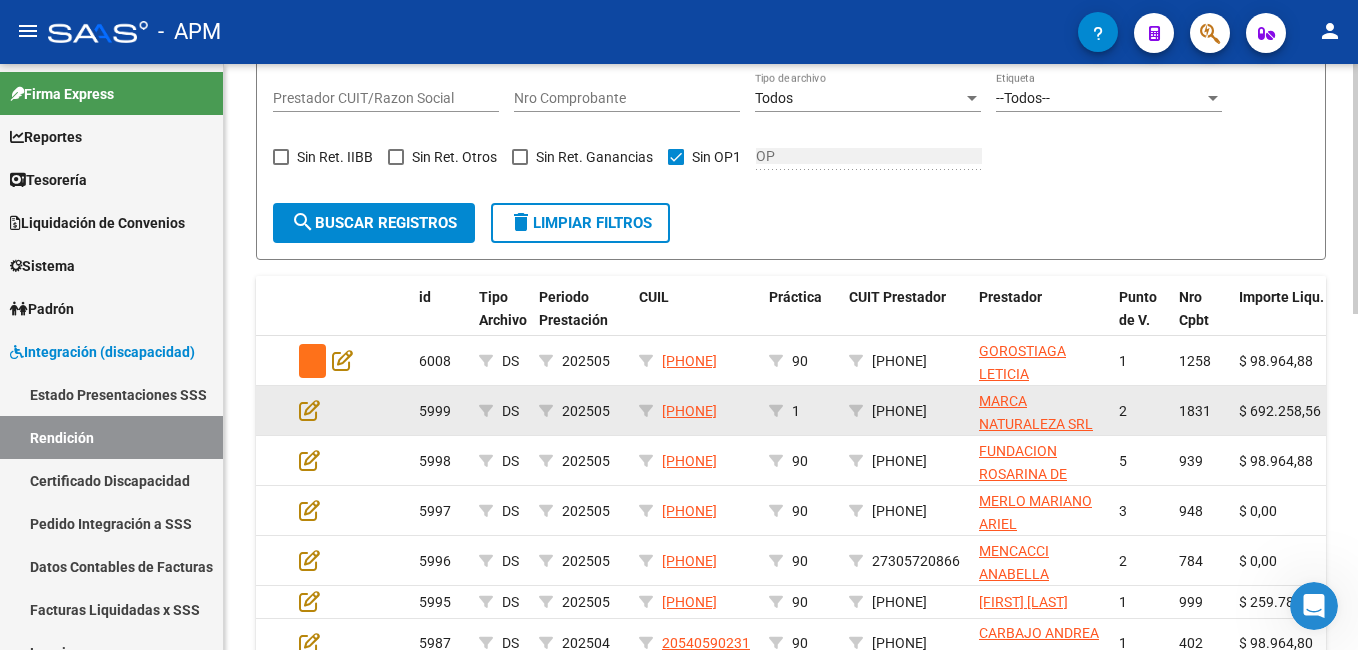 scroll, scrollTop: 0, scrollLeft: 0, axis: both 